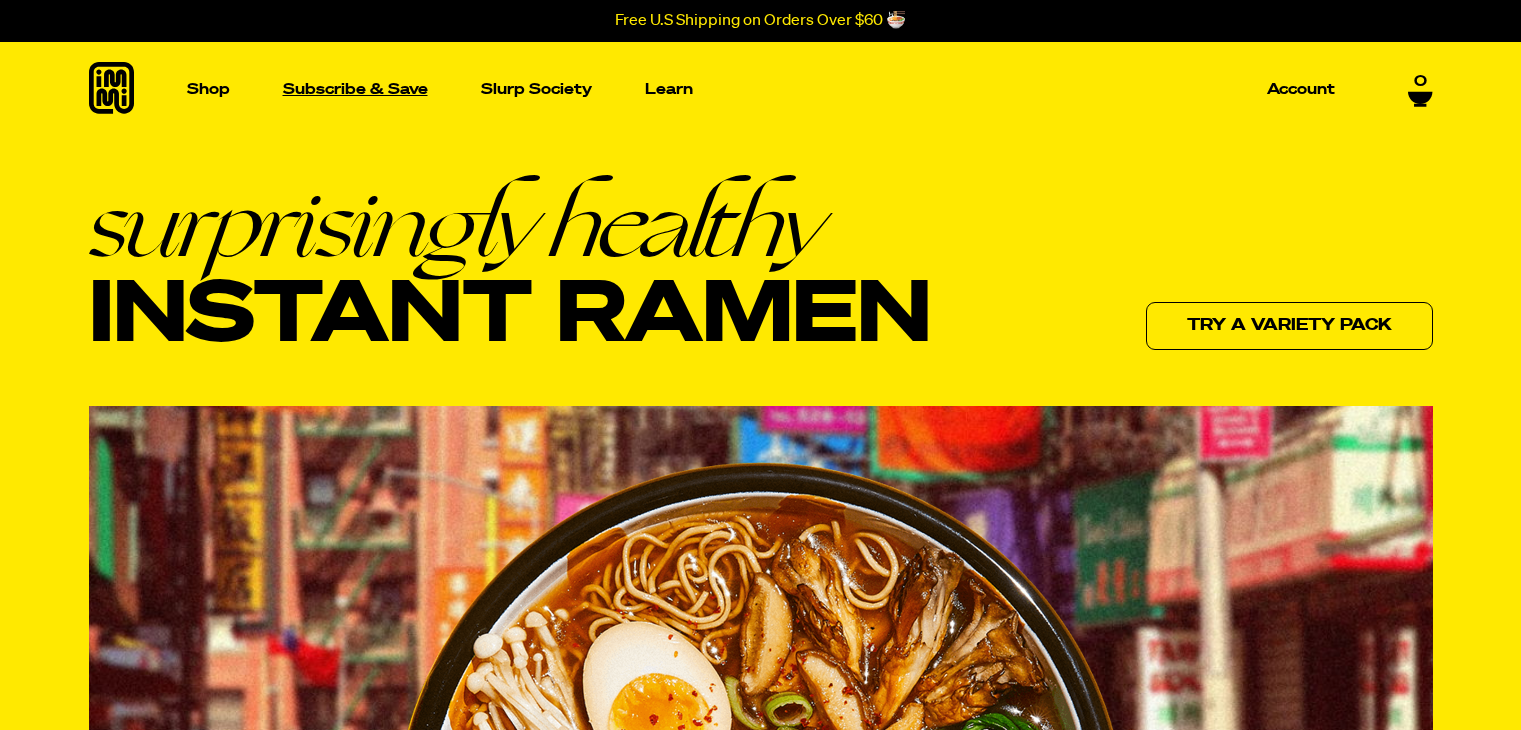 scroll, scrollTop: 0, scrollLeft: 0, axis: both 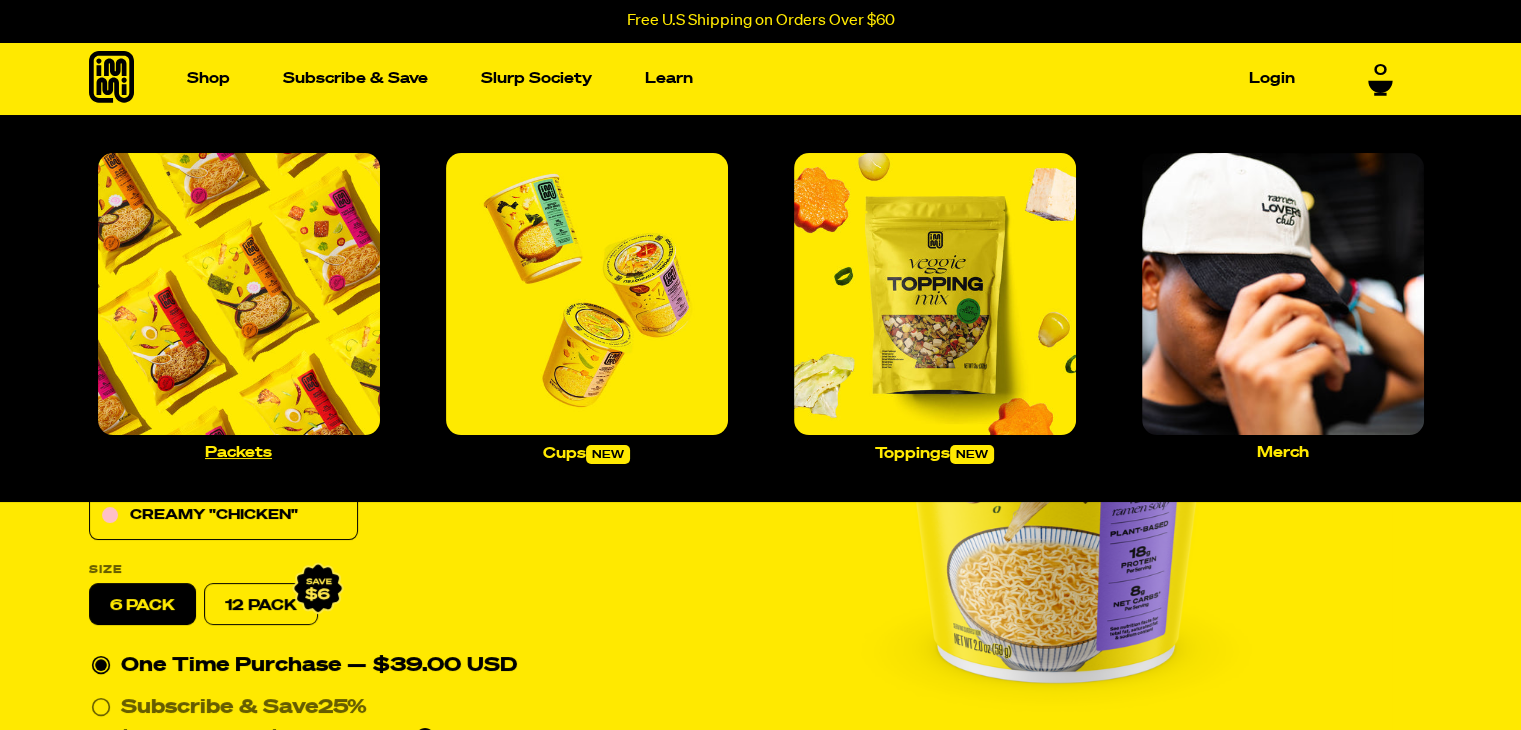 click at bounding box center (239, 294) 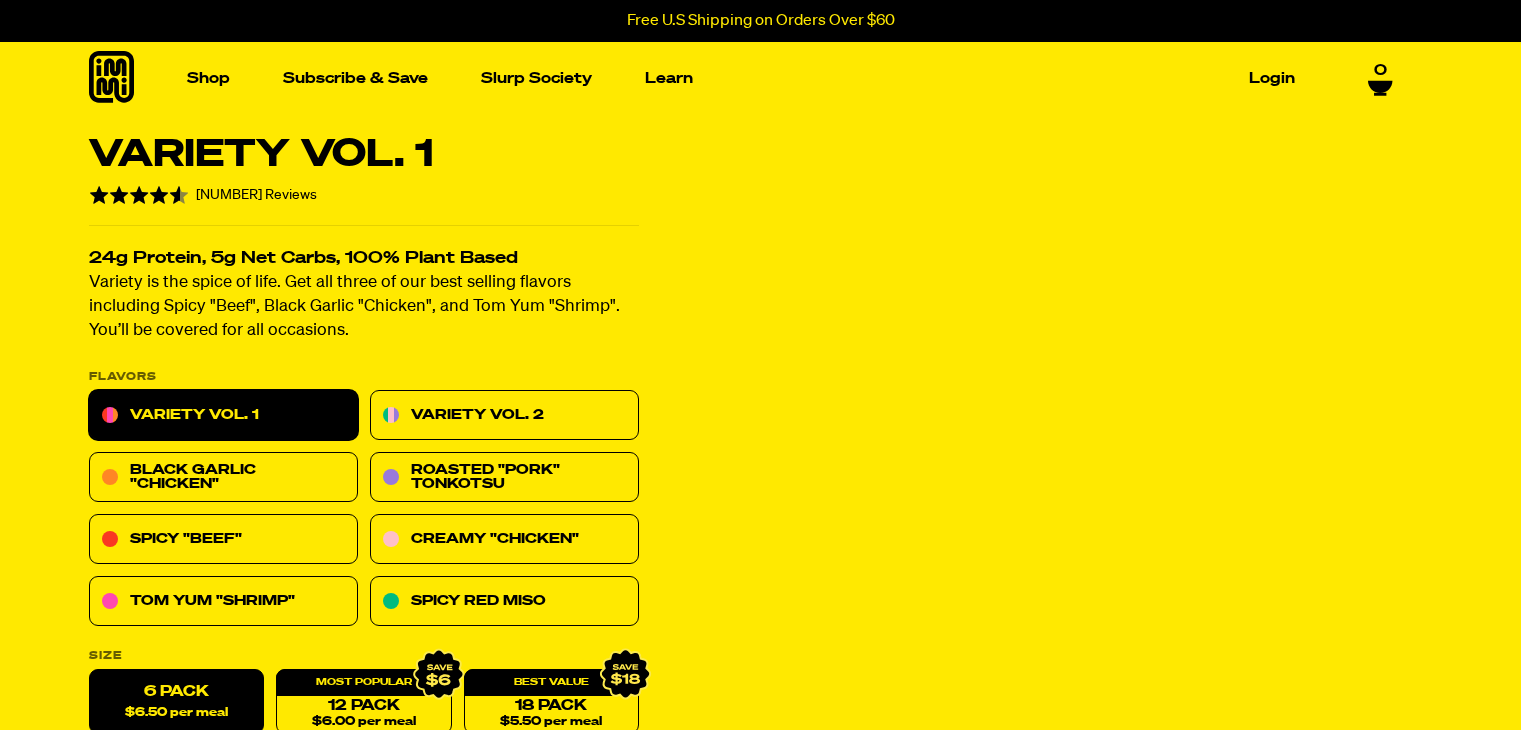 scroll, scrollTop: 0, scrollLeft: 0, axis: both 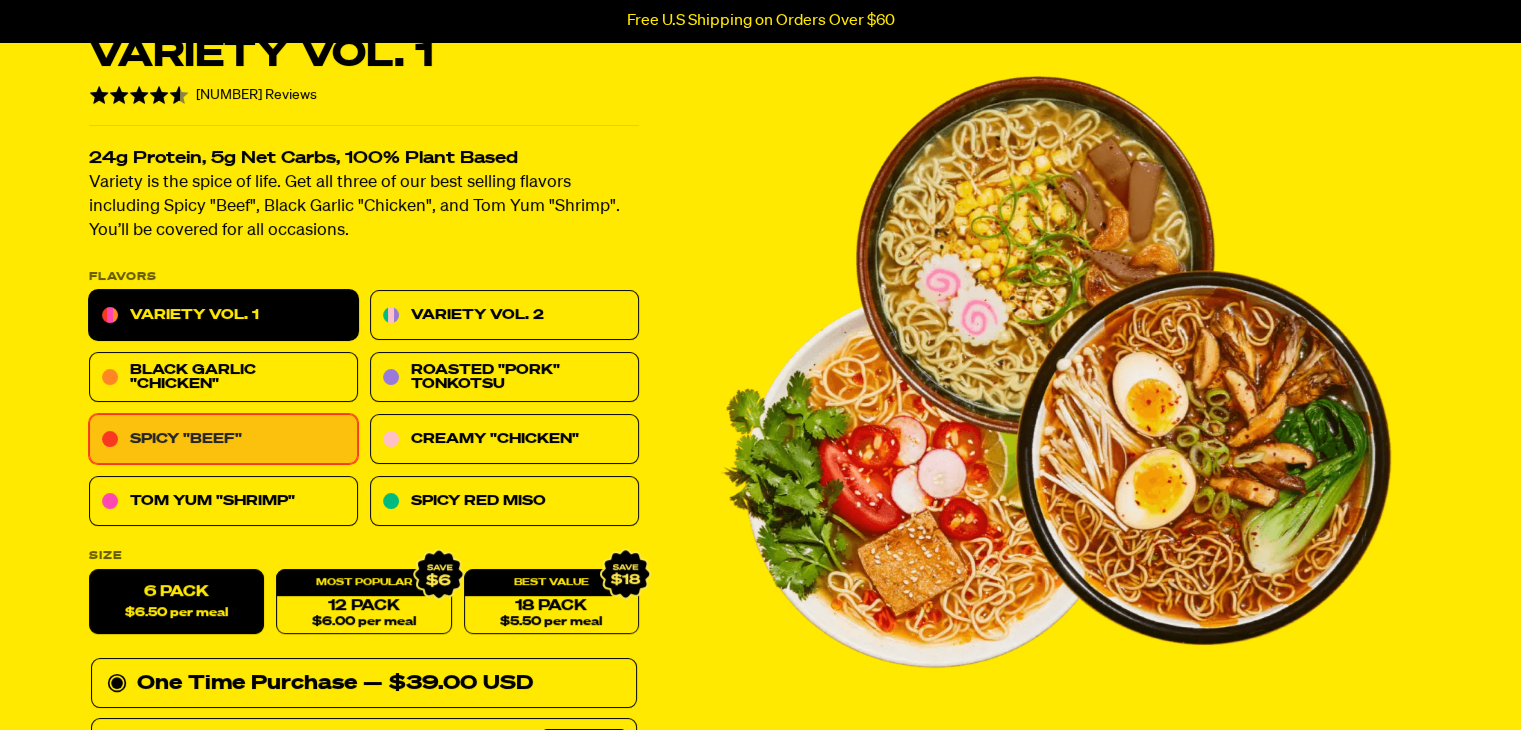 click on "Spicy "Beef"" at bounding box center (223, 440) 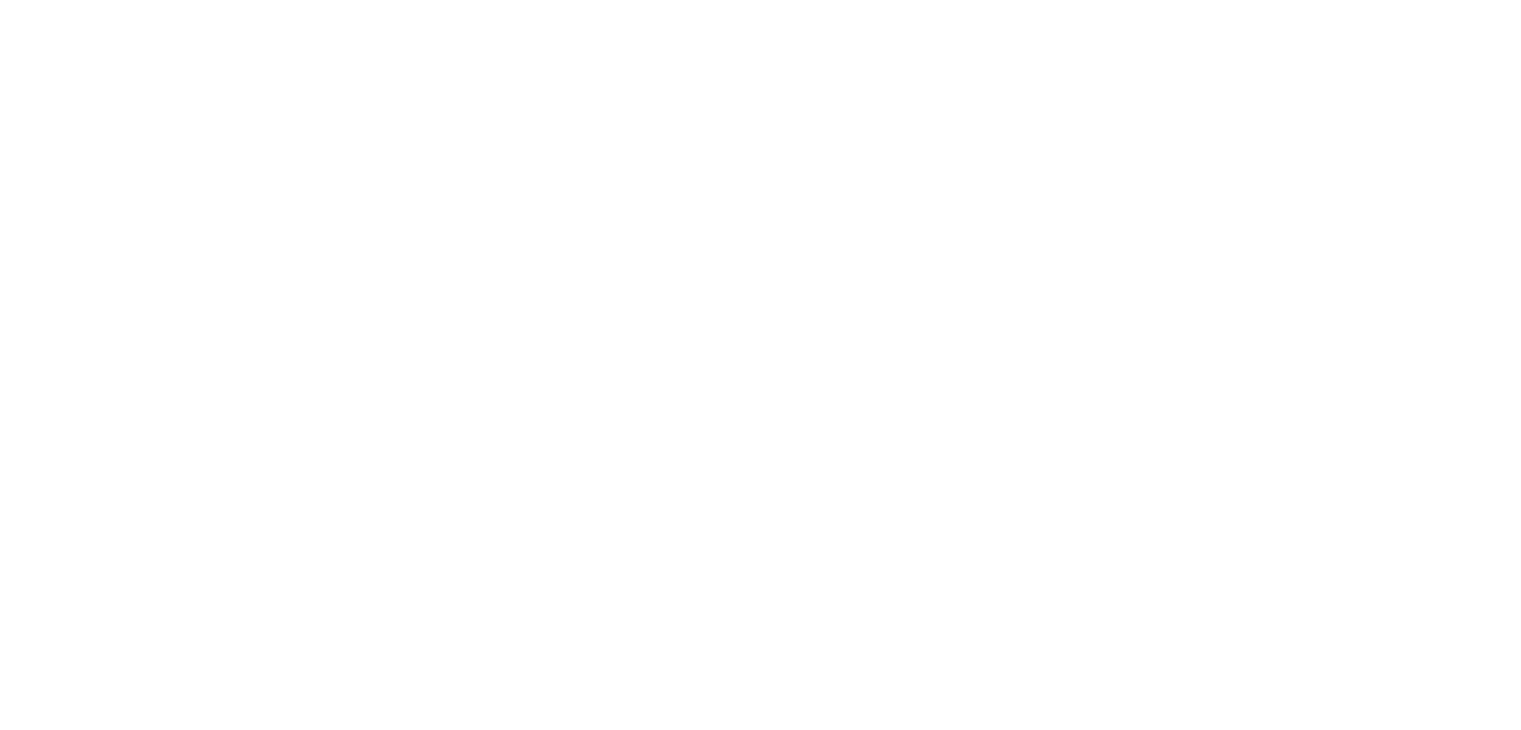 scroll, scrollTop: 0, scrollLeft: 0, axis: both 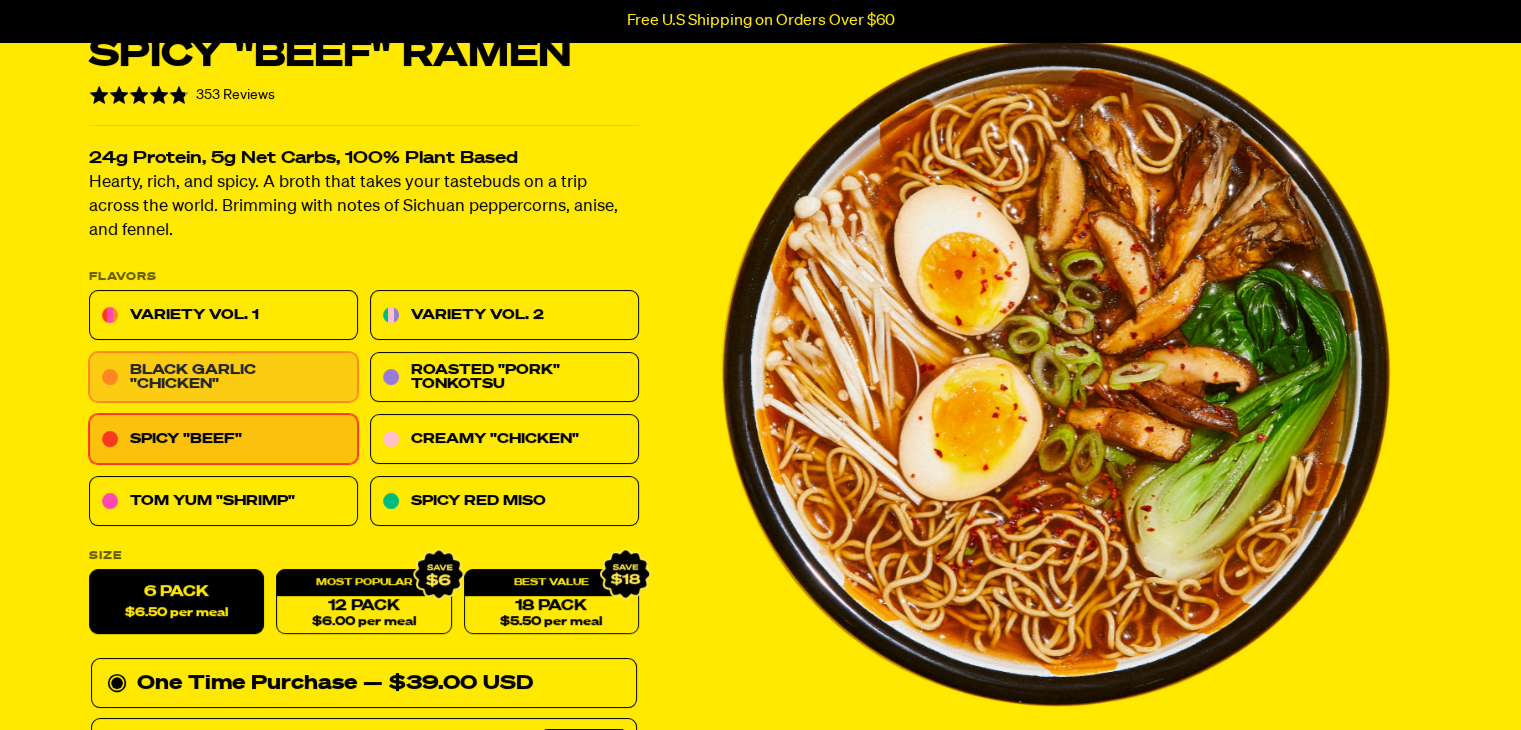 click on "Black Garlic "Chicken"" at bounding box center [223, 378] 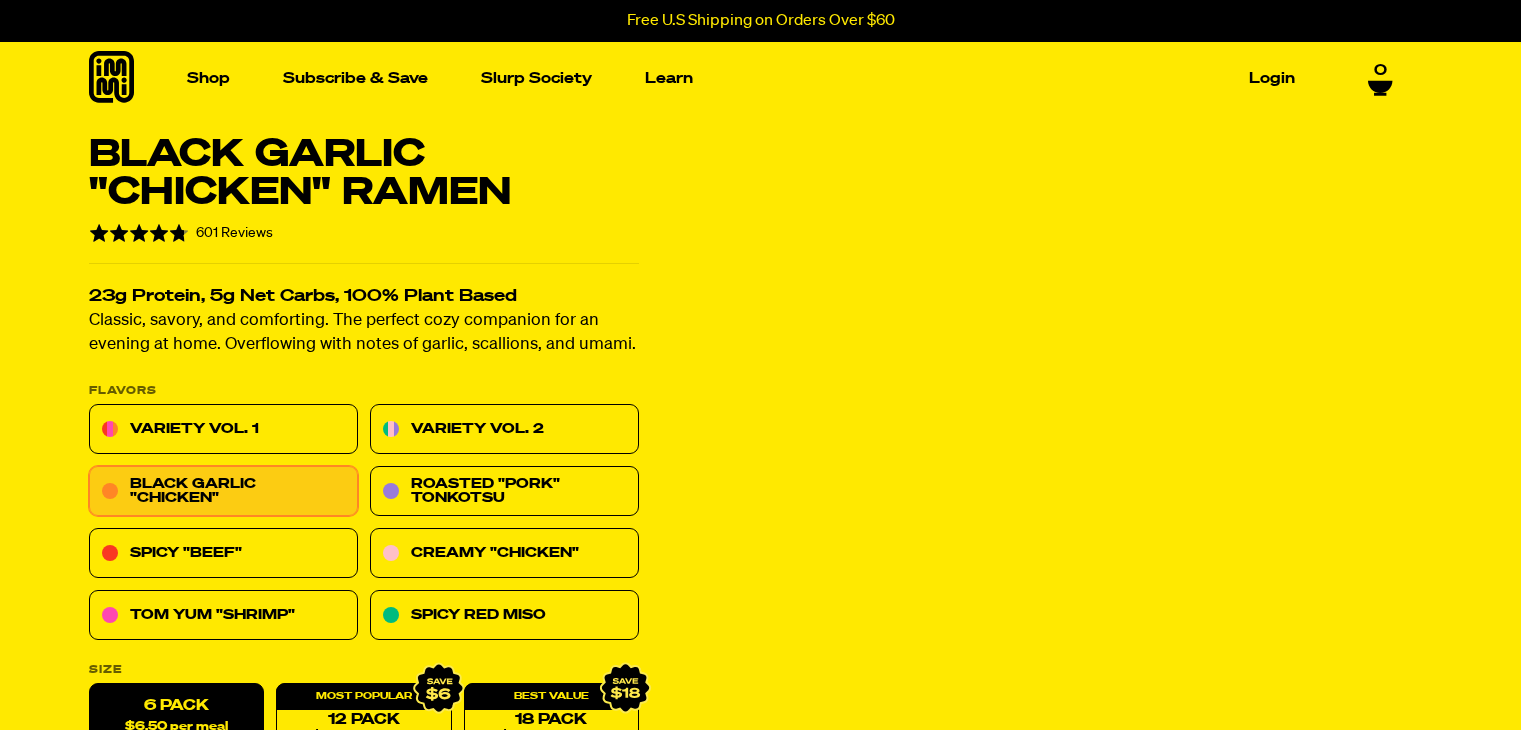 scroll, scrollTop: 0, scrollLeft: 0, axis: both 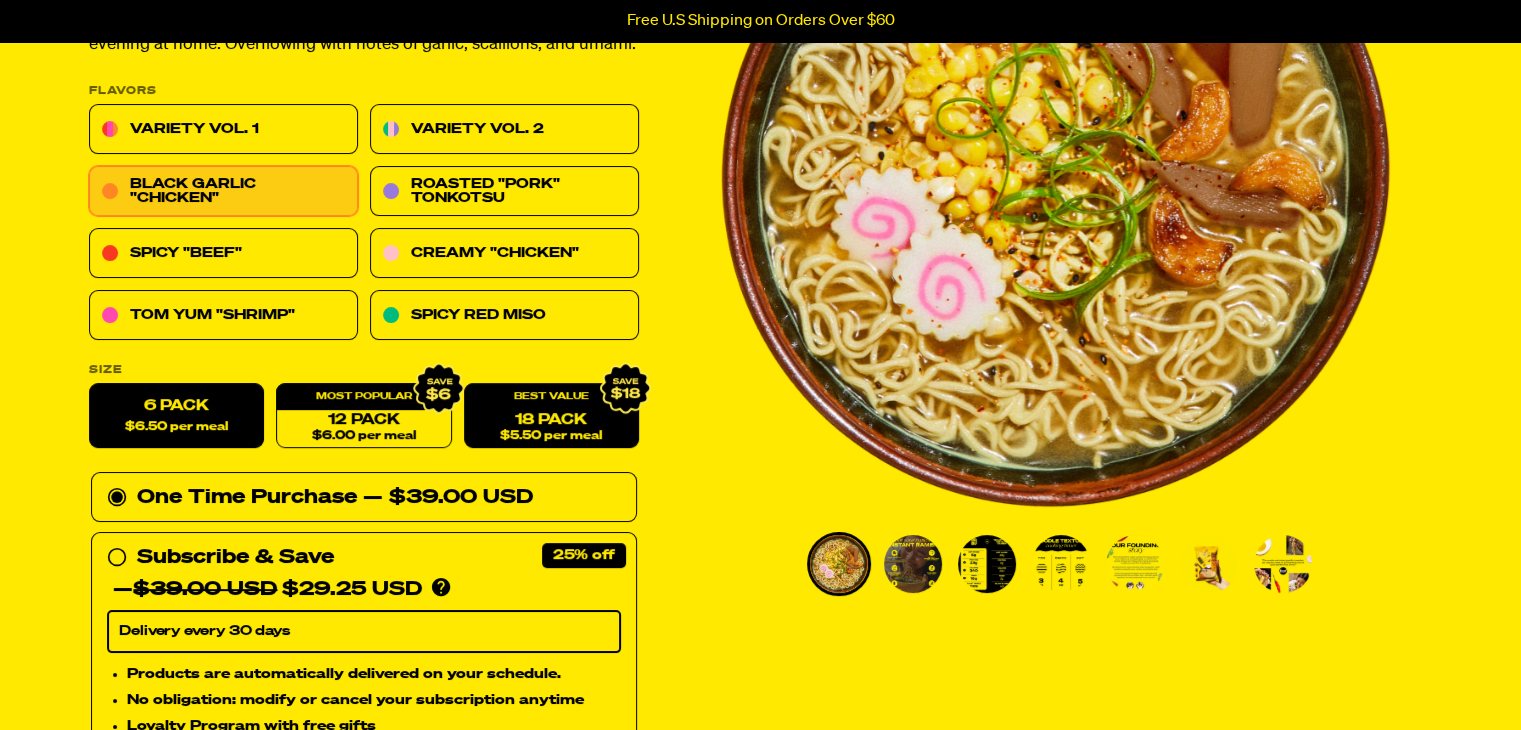 click on "18 Pack
$5.50 per meal" at bounding box center [550, 416] 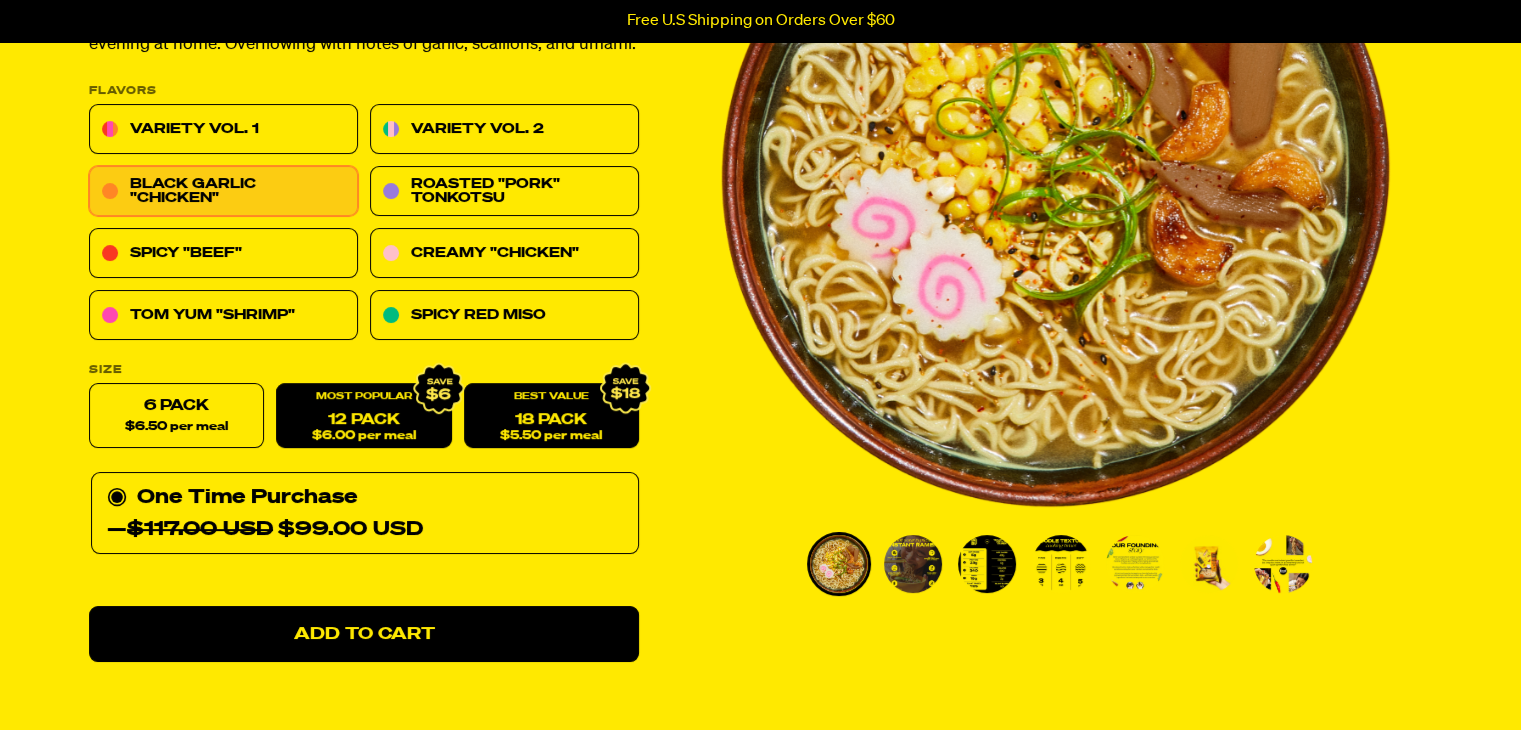 click on "12 Pack
$6.00 per meal" at bounding box center (363, 416) 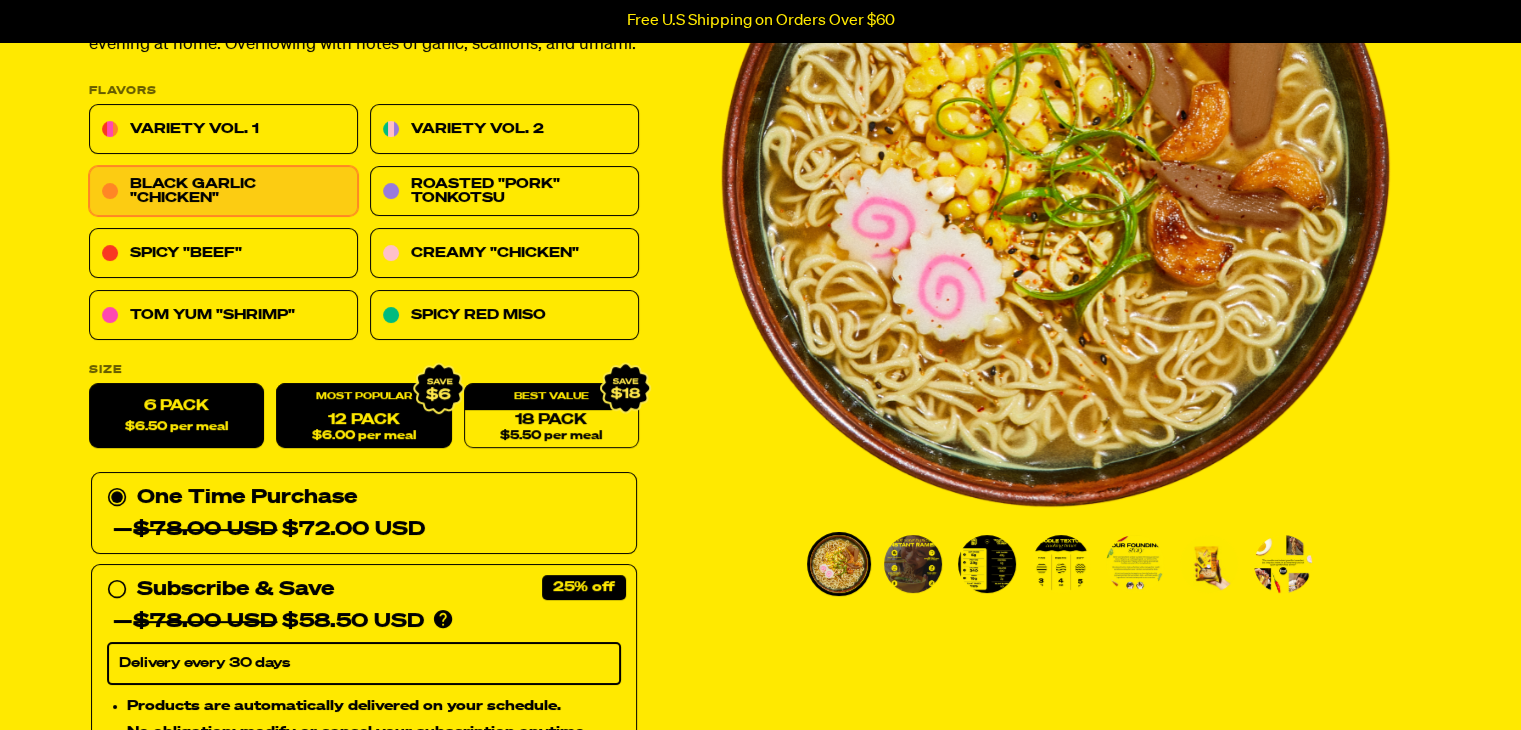 click on "6 Pack $6.50 per meal" at bounding box center (176, 416) 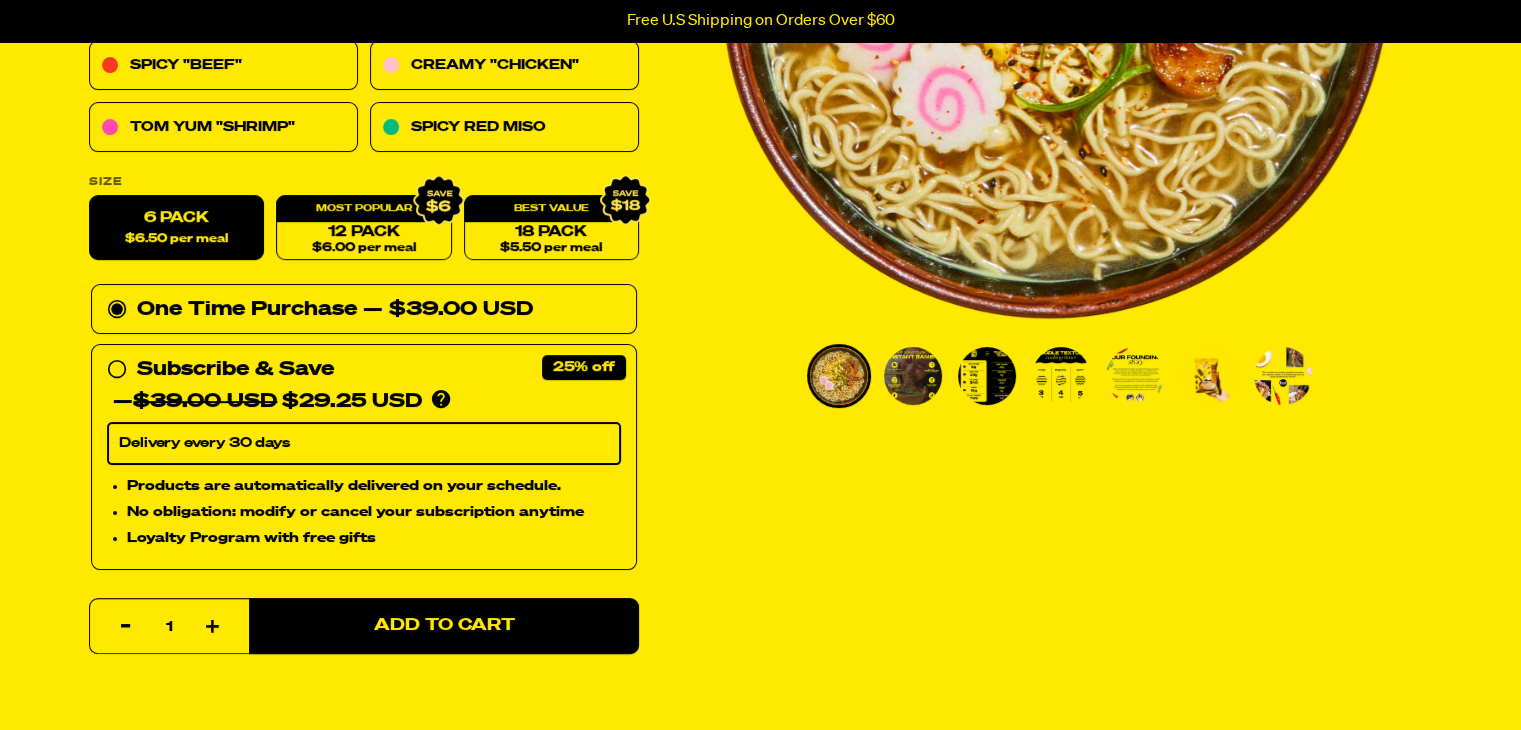 scroll, scrollTop: 500, scrollLeft: 0, axis: vertical 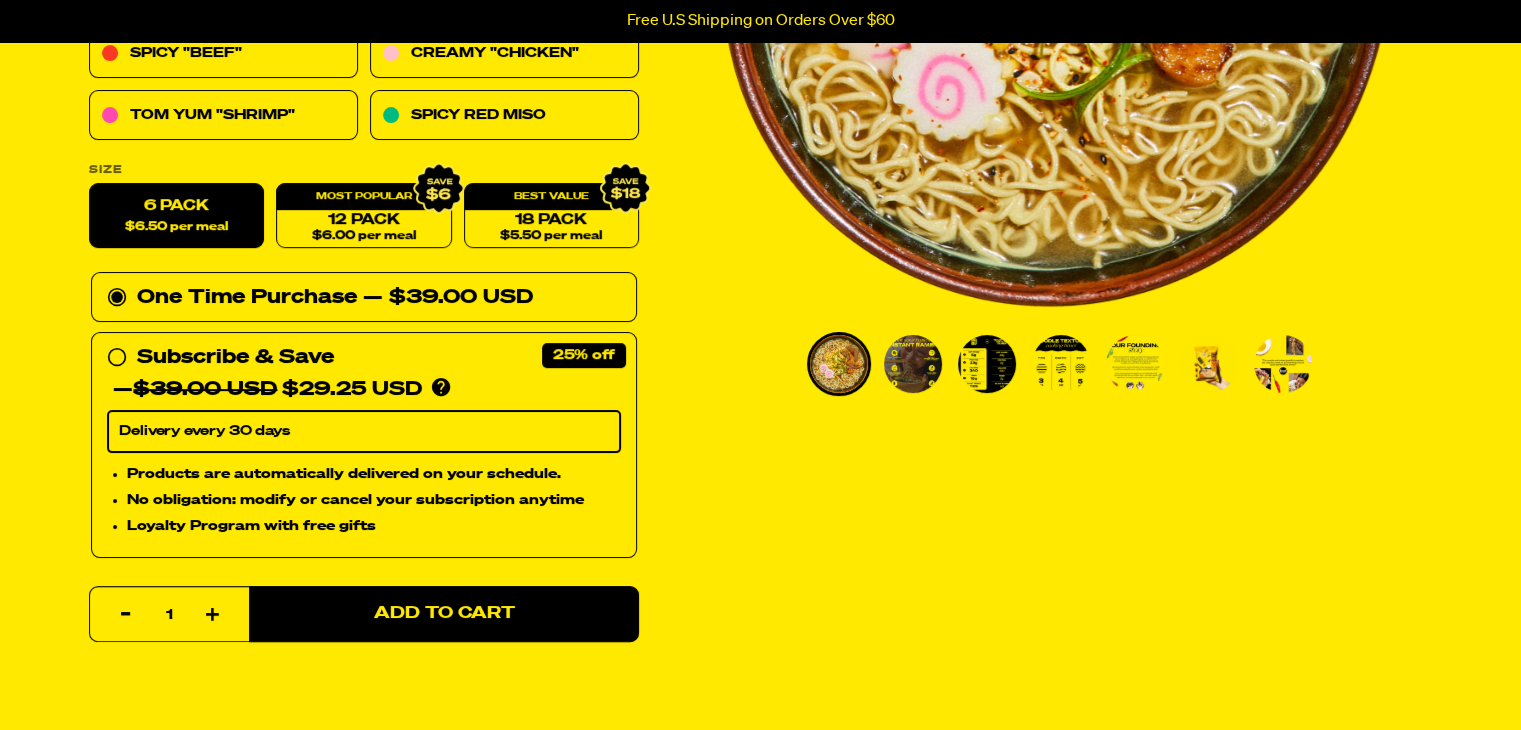 click on "One Time Purchase
— $39.00 USD" at bounding box center (364, 298) 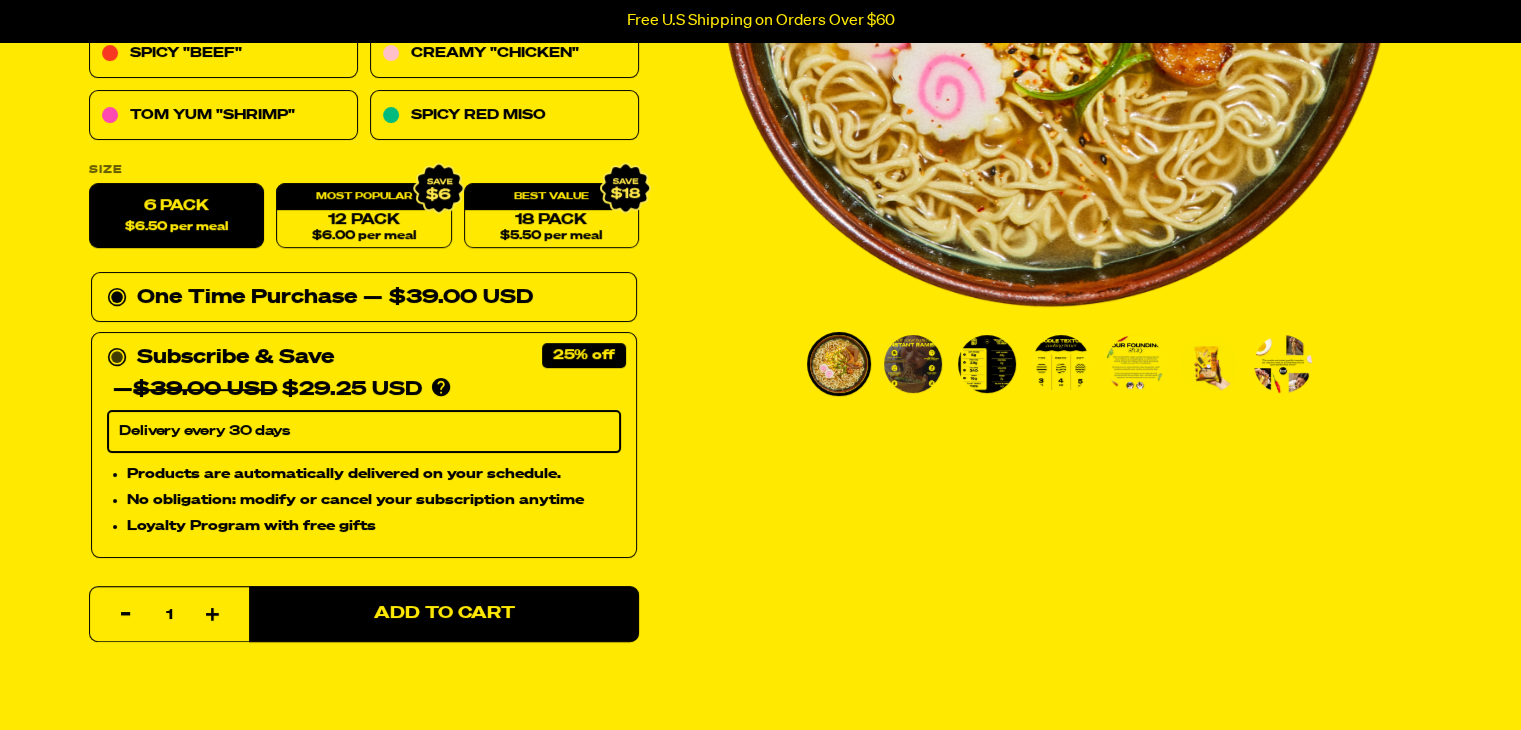 click on "Subscribe & Save  25%
—  $39.00 USD $29.25 USD
You'll receive your selected flavor and pack size every month at a discounted price.  Create an account to manage your subscription including: skipping, changing delivery frequency, or canceling." at bounding box center [364, 374] 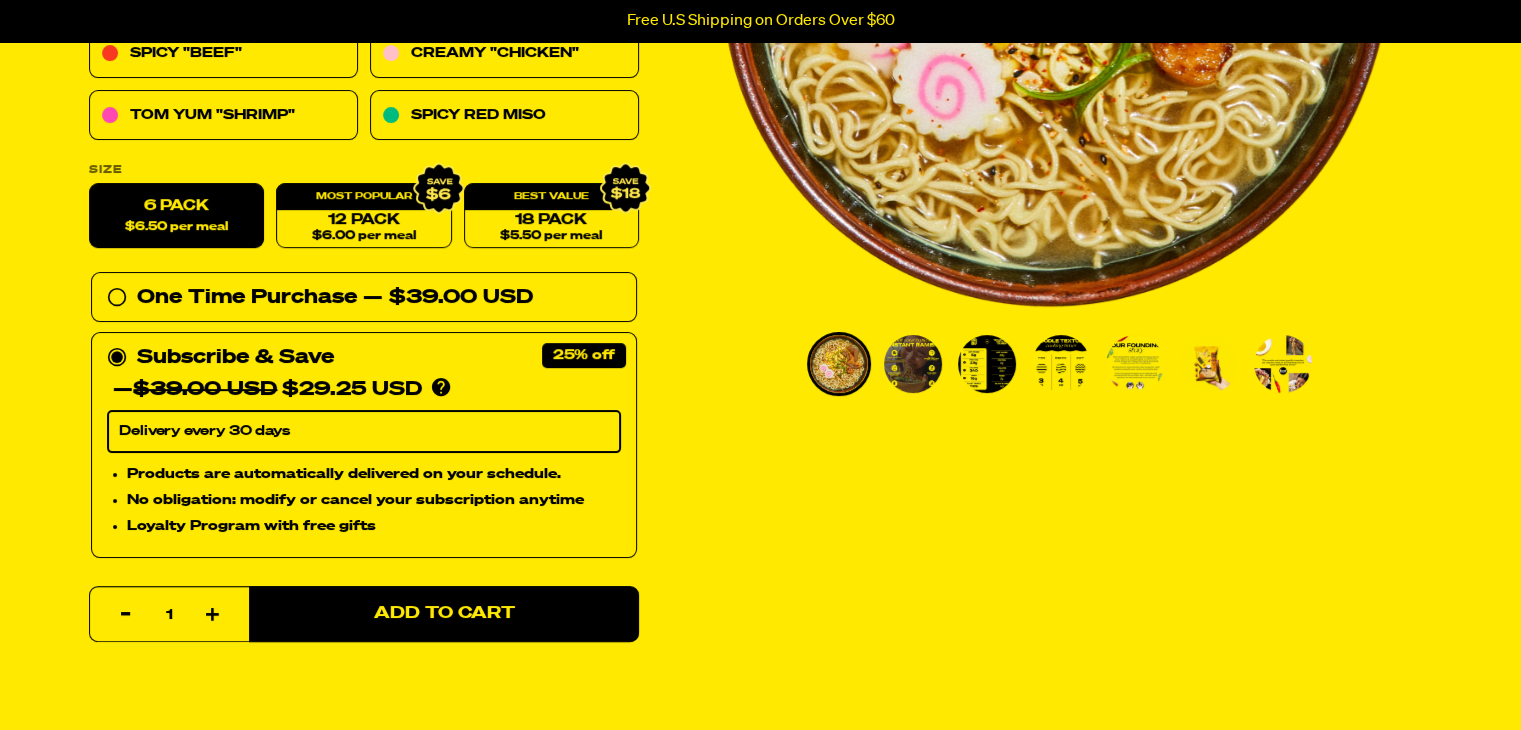 click on "Delivery every 30 days" at bounding box center (364, 432) 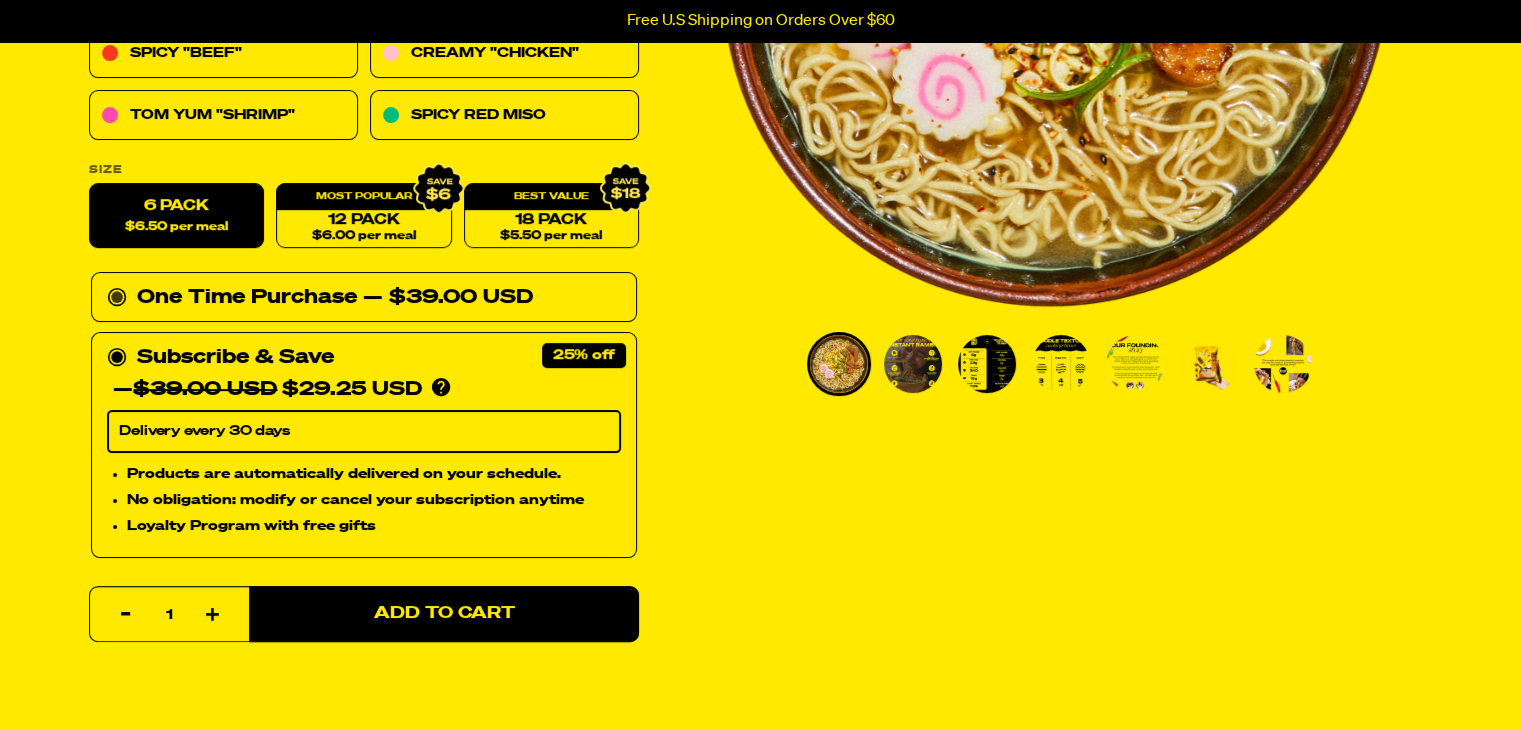 click on "— $39.00 USD" at bounding box center [448, 298] 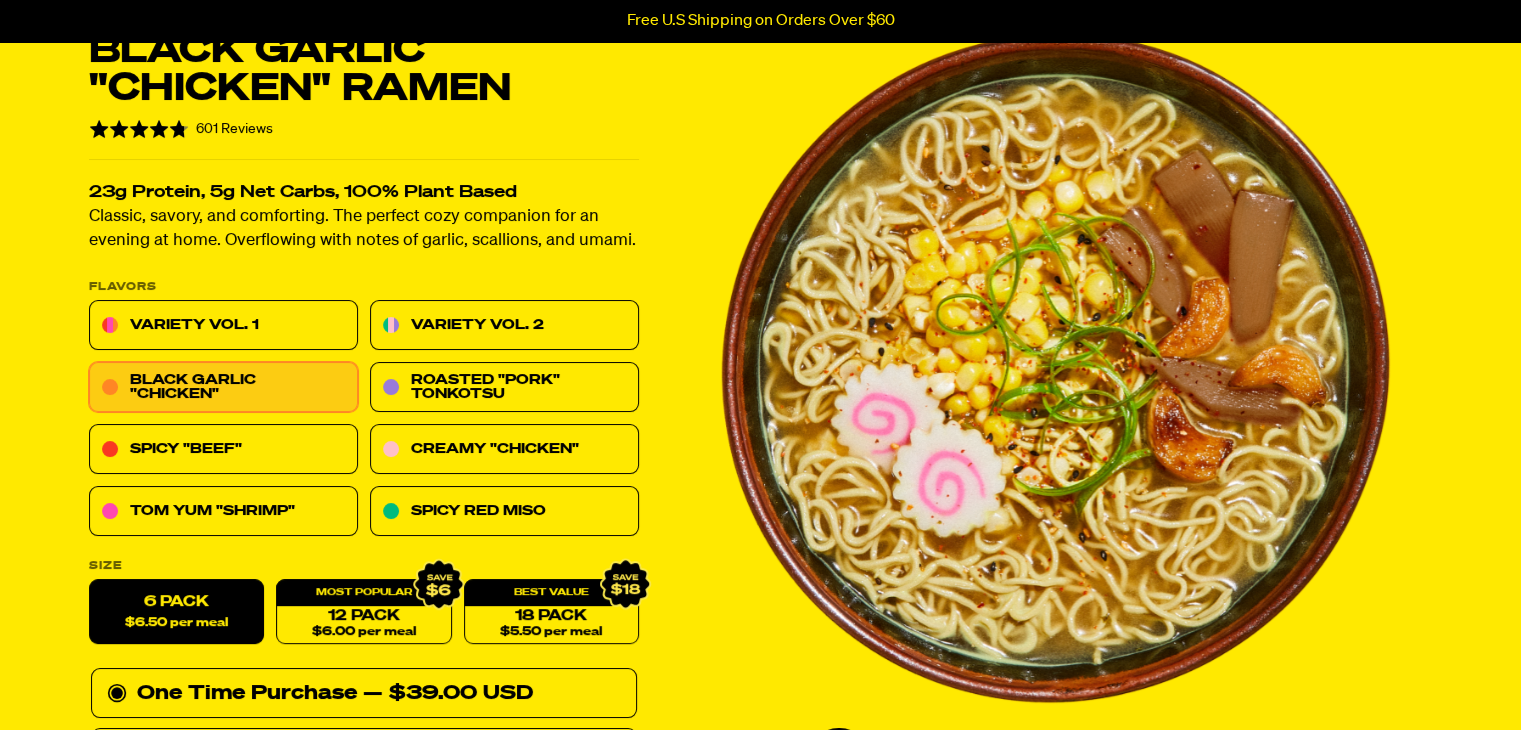 scroll, scrollTop: 100, scrollLeft: 0, axis: vertical 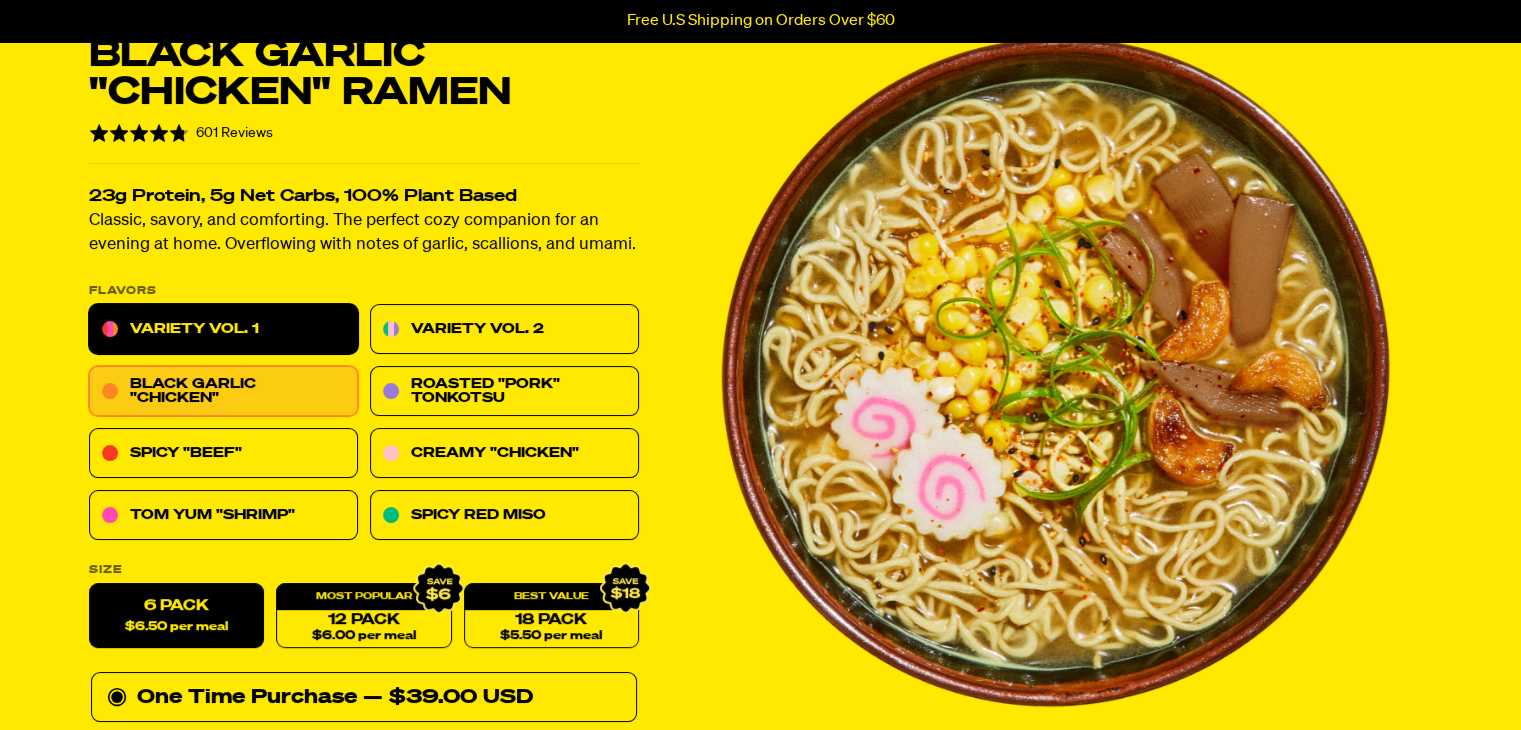 click on "Variety Vol. 1" at bounding box center [223, 330] 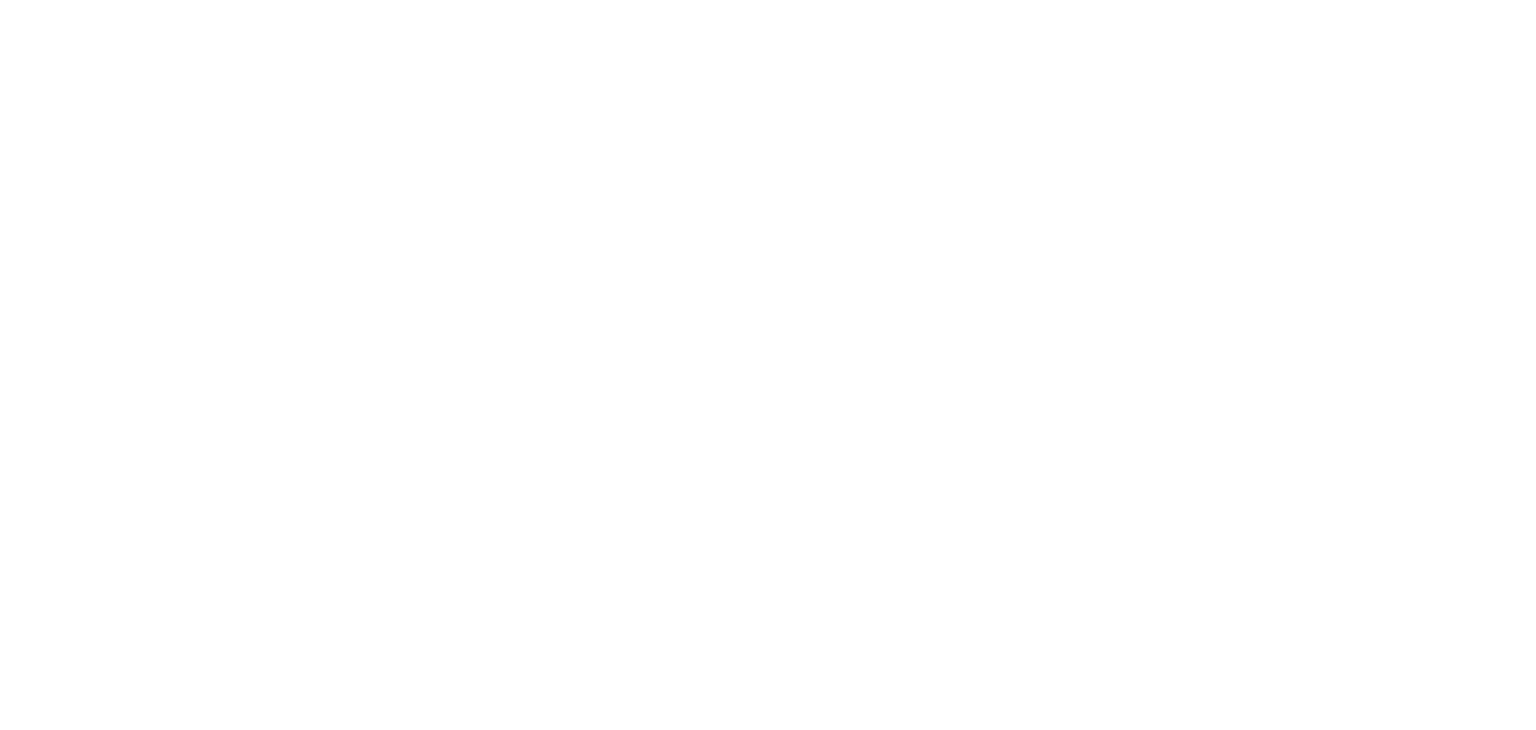 scroll, scrollTop: 0, scrollLeft: 0, axis: both 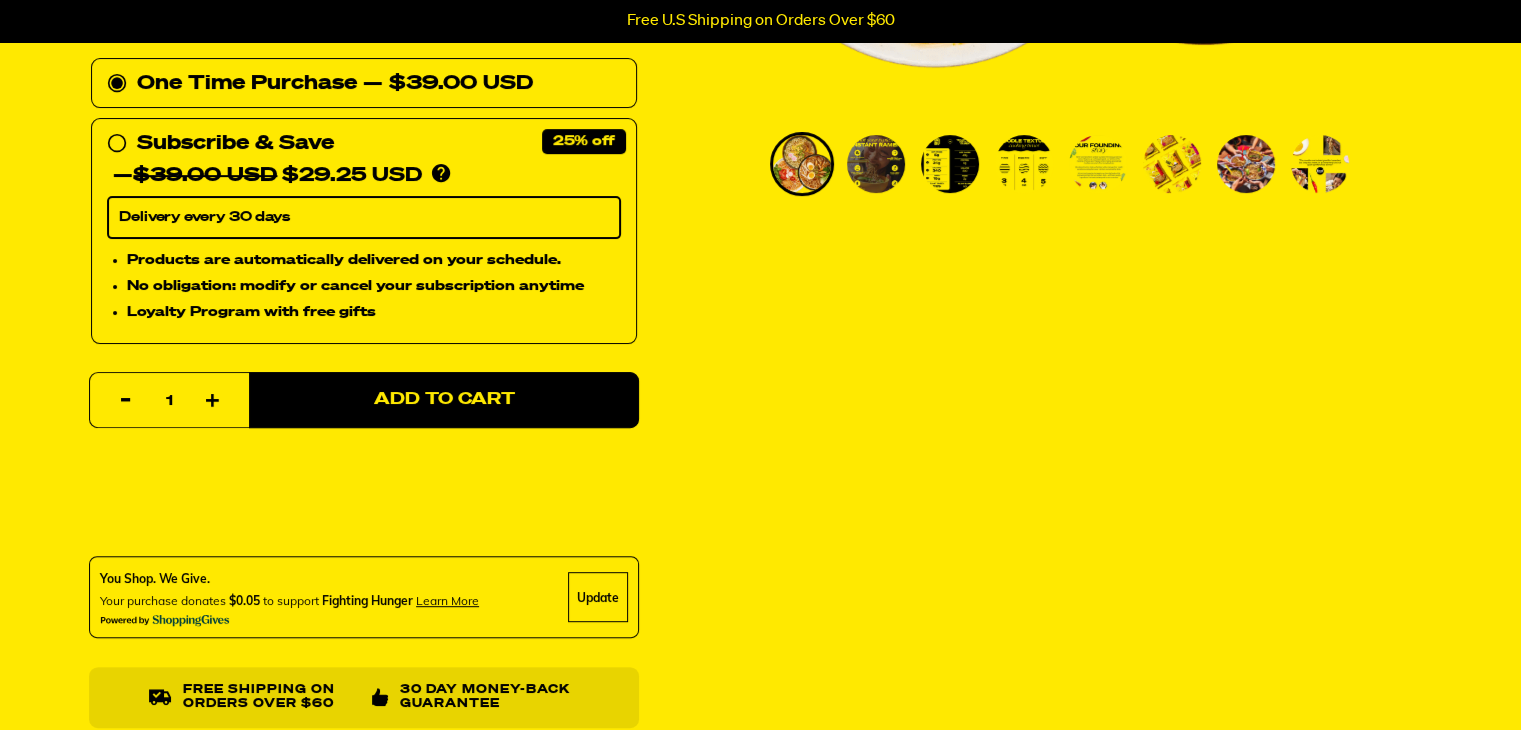 click at bounding box center (876, 164) 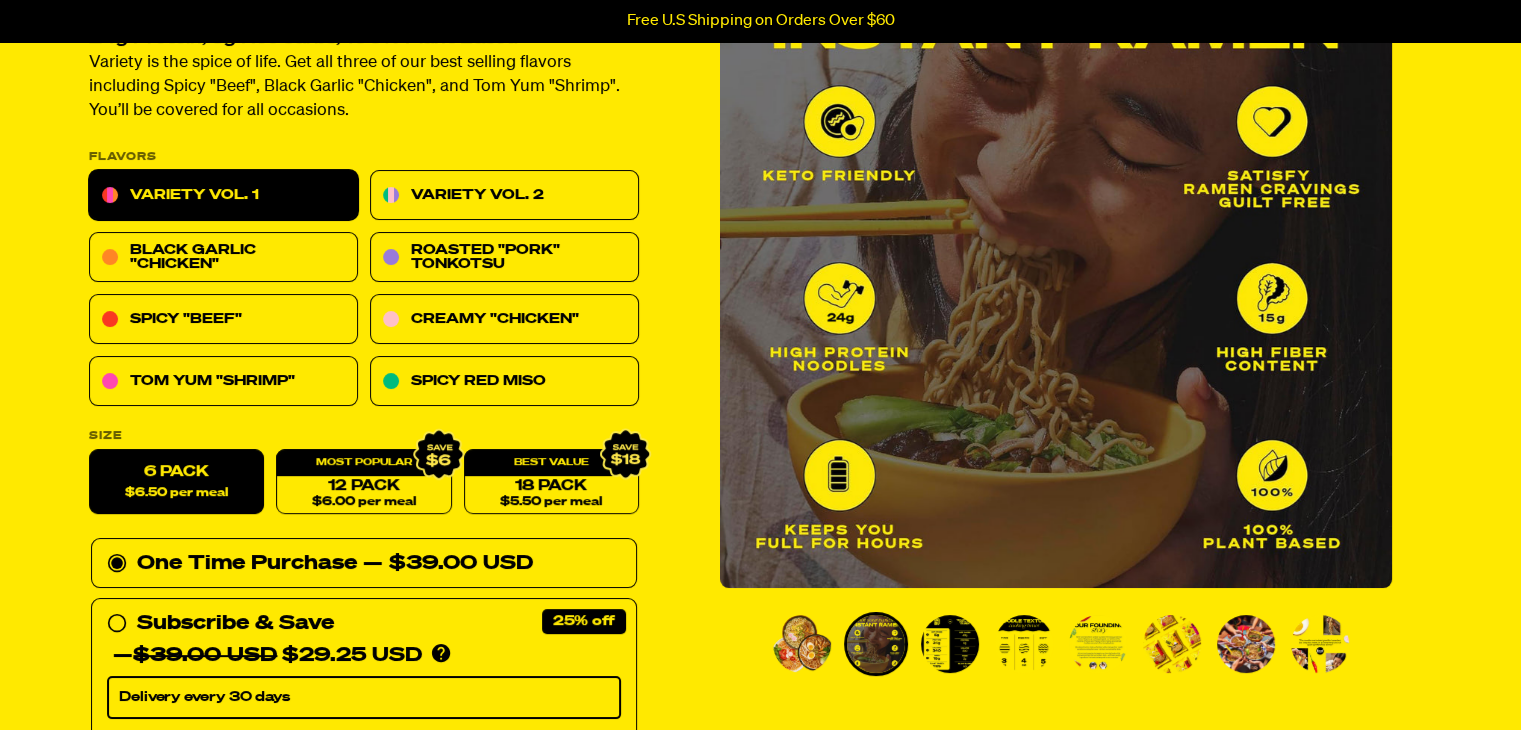 scroll, scrollTop: 200, scrollLeft: 0, axis: vertical 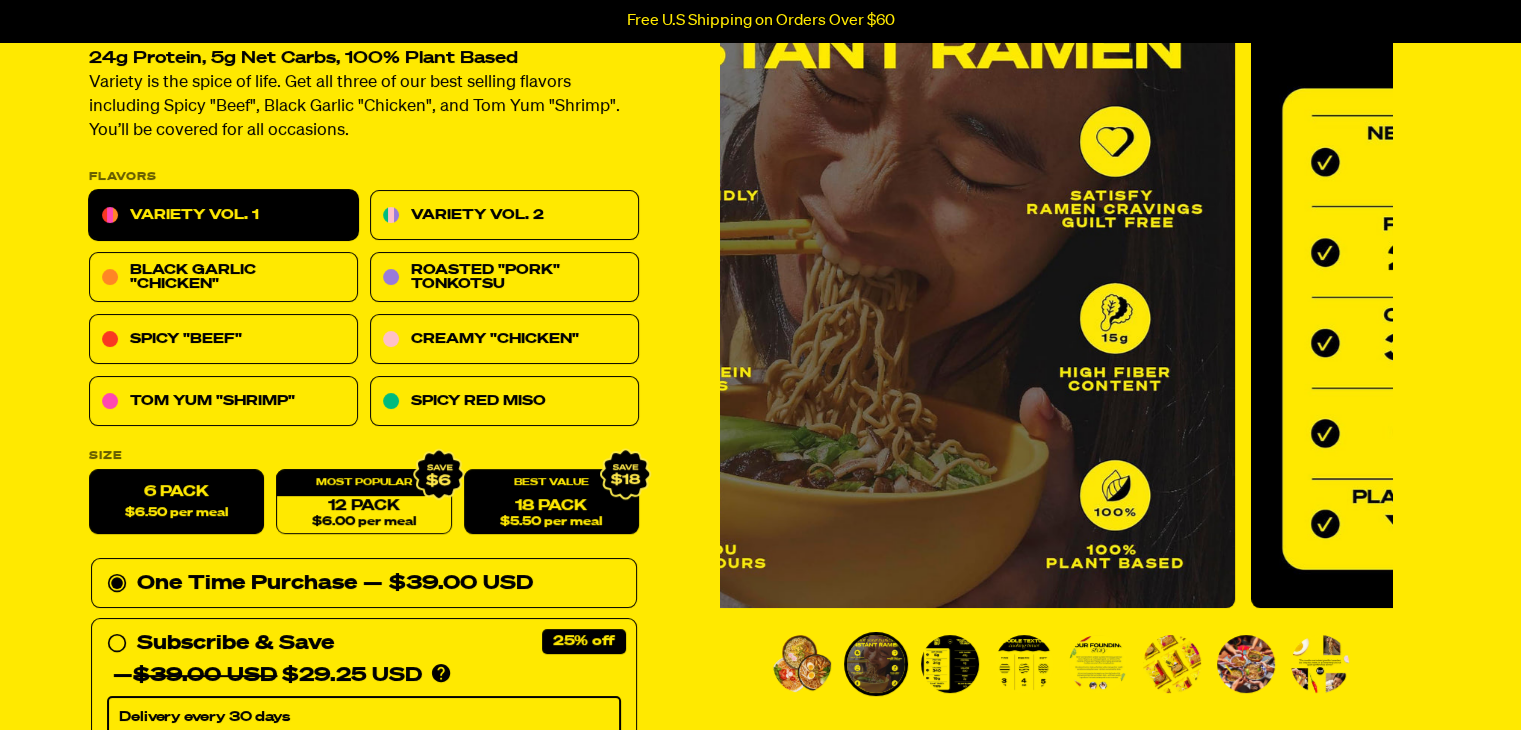 drag, startPoint x: 1045, startPoint y: 545, endPoint x: 591, endPoint y: 515, distance: 454.9901 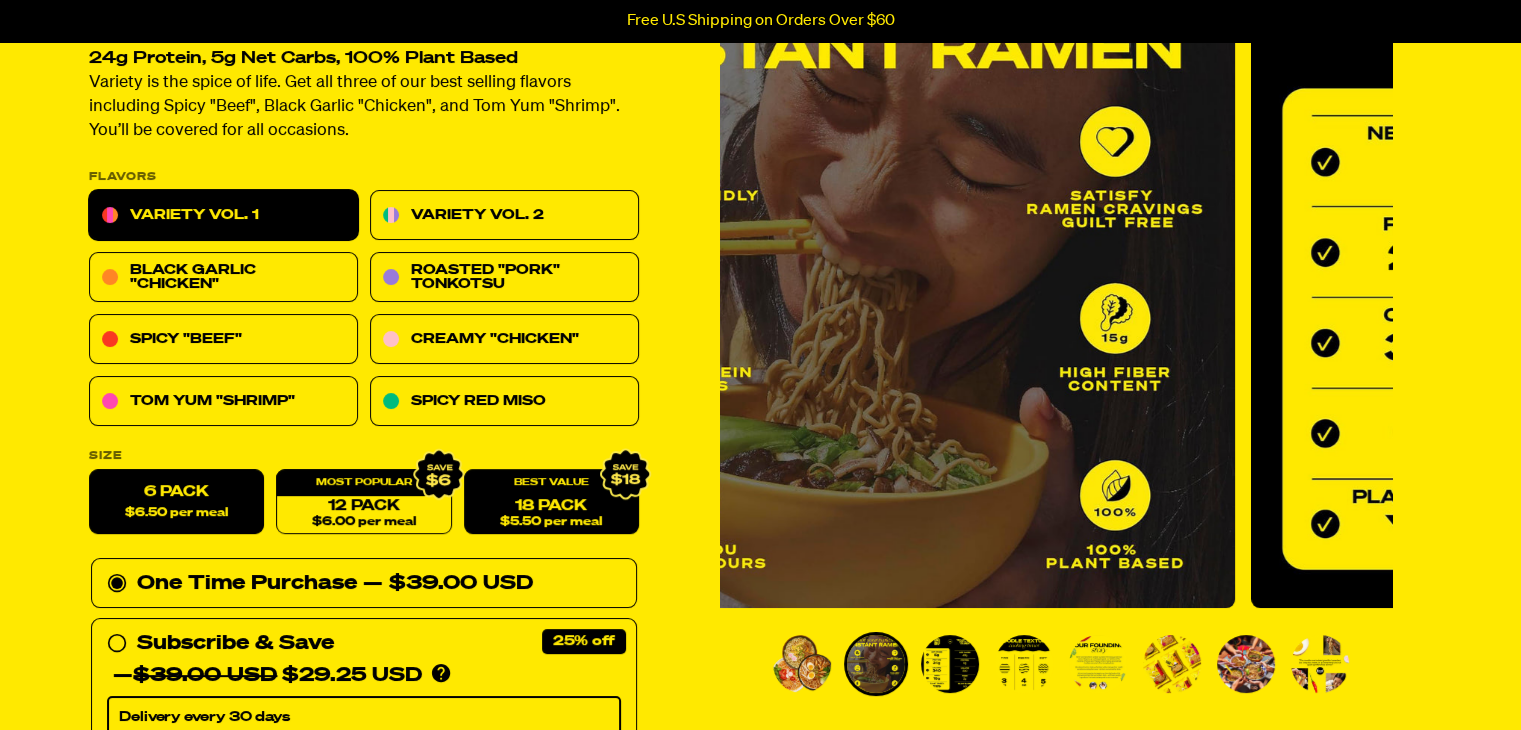 click on "Variety Vol. 1
Rated 4.6 out of 5
4579 Reviews
Based on 4579 reviews
Click to go to reviews
24g Protein, 5g Net Carbs, 100% Plant Based
Variety is the spice of life. Get all three of our best selling flavors including Spicy "Beef", Black Garlic "Chicken", and Tom Yum "Shrimp". You’ll be covered for all occasions.
PLEASE NOTE: Due to global freight delays, we expect all orders to ship up to 2-3 weeks late. We sincerely
apologize for this inconvenience!
Flavors
Variety Vol. 1
Variety Vol. 2
Black Garlic "Chicken"
Roasted "Pork" Tonkotsu
Spicy "Beef"
Creamy "Chicken"
Tom Yum "Shrimp"
Spicy Red Miso
Size
6 Pack 1" at bounding box center (761, 900) 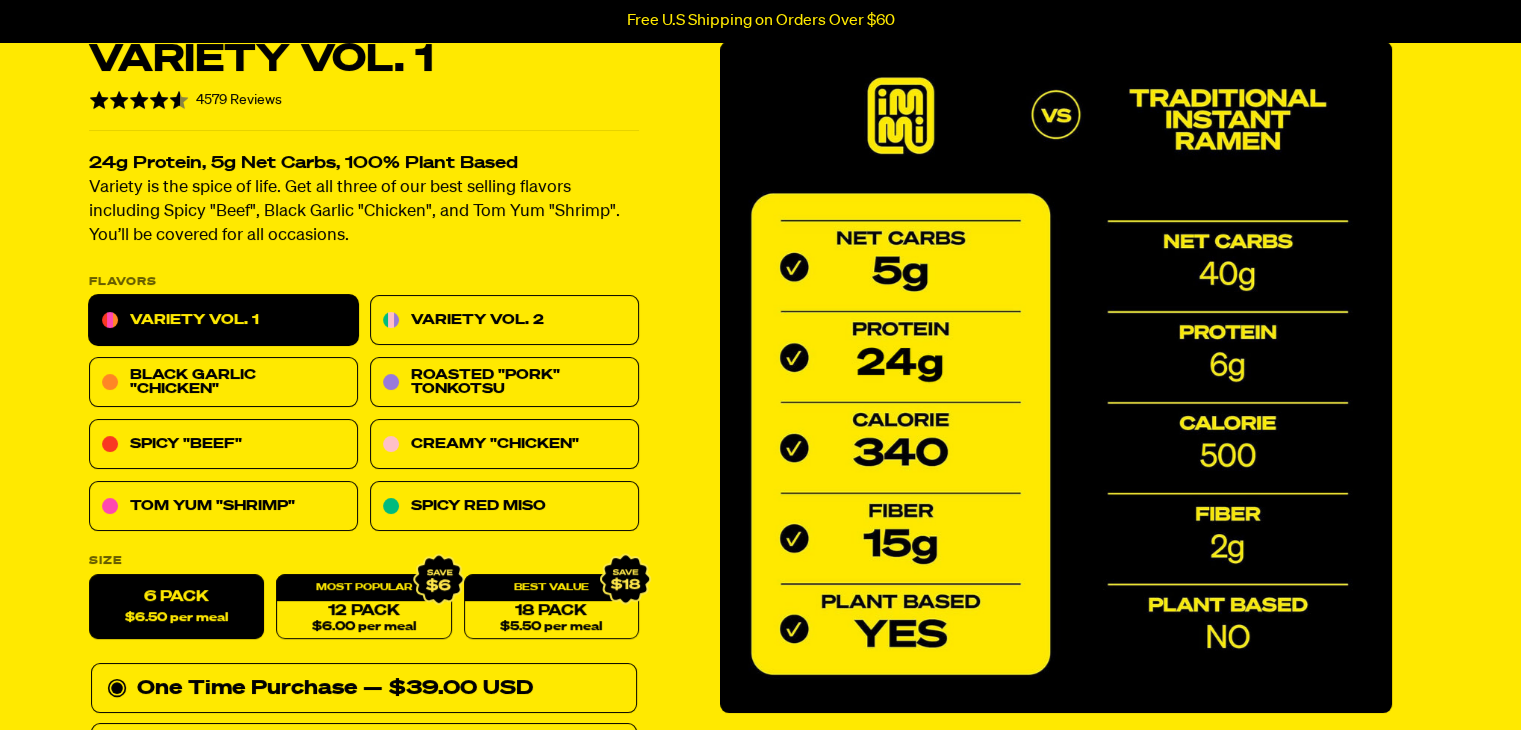scroll, scrollTop: 100, scrollLeft: 0, axis: vertical 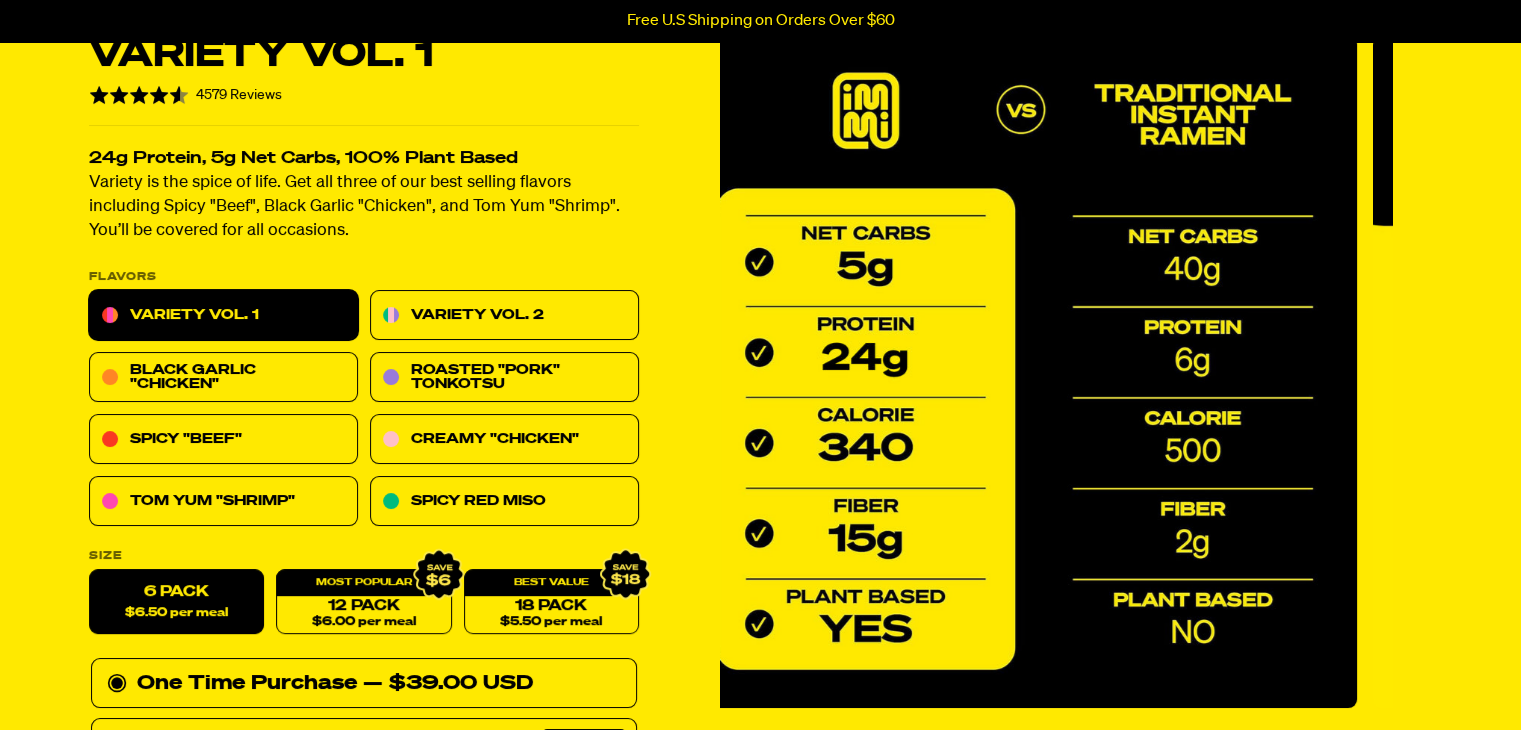 drag, startPoint x: 1079, startPoint y: 422, endPoint x: 839, endPoint y: 461, distance: 243.1481 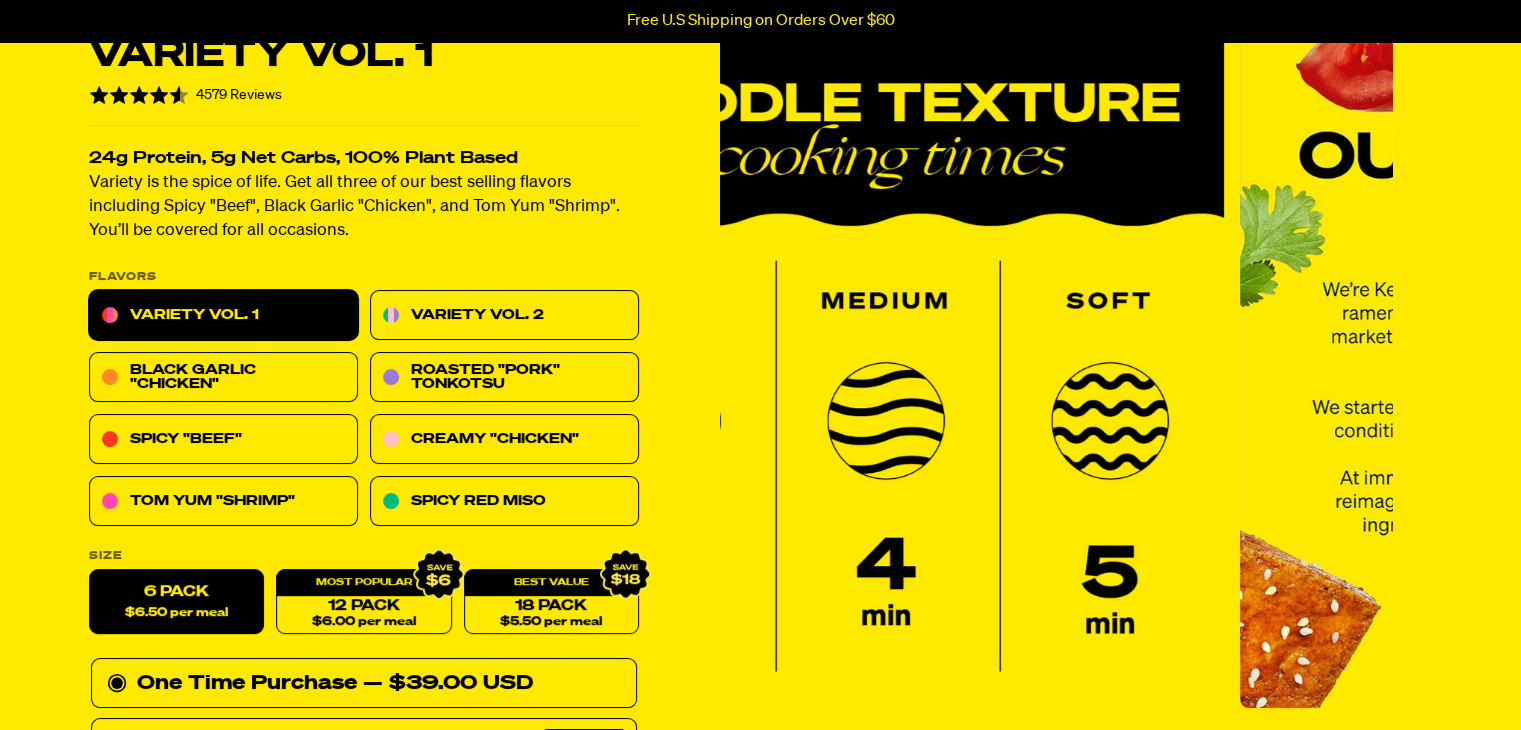 drag, startPoint x: 973, startPoint y: 451, endPoint x: 824, endPoint y: 493, distance: 154.80634 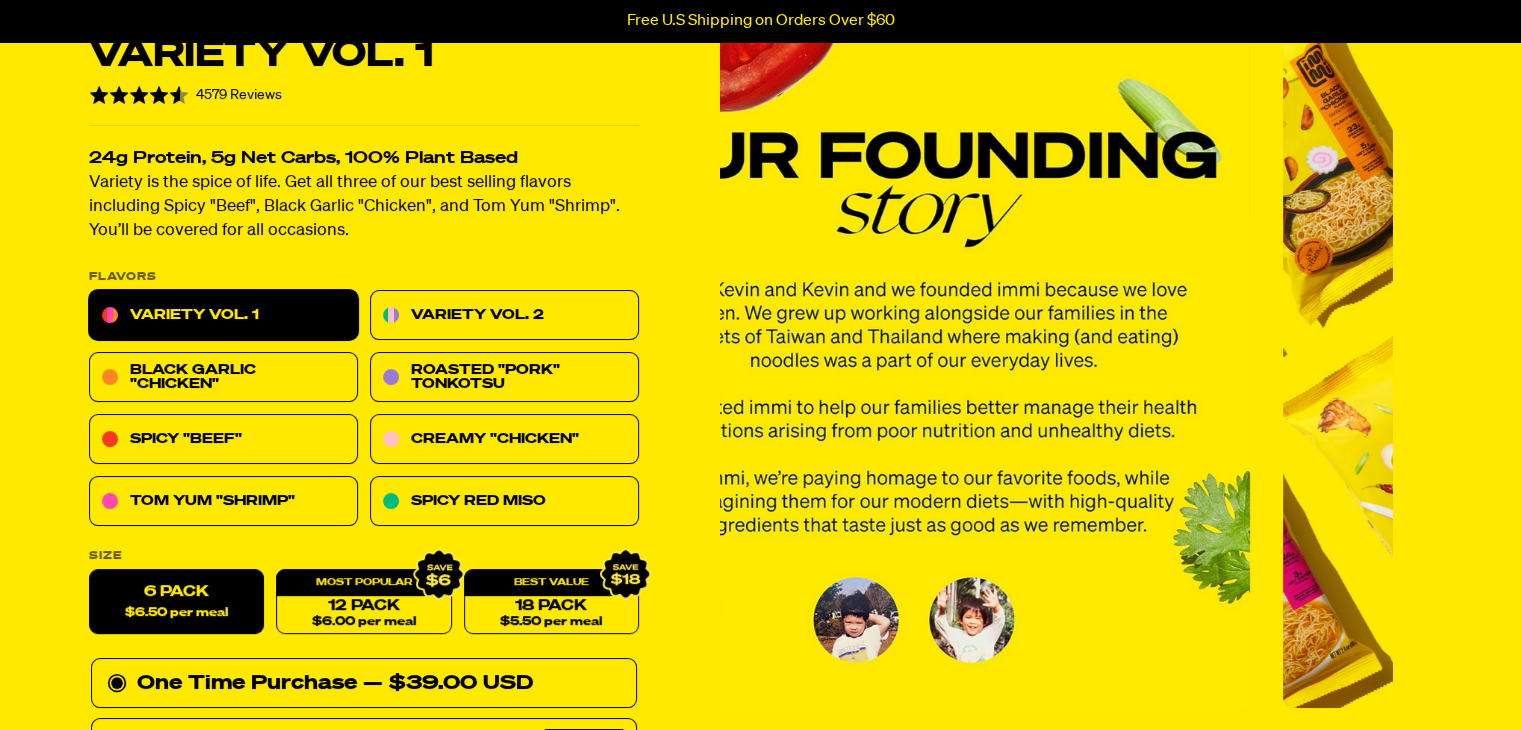 drag, startPoint x: 1087, startPoint y: 507, endPoint x: 771, endPoint y: 547, distance: 318.52158 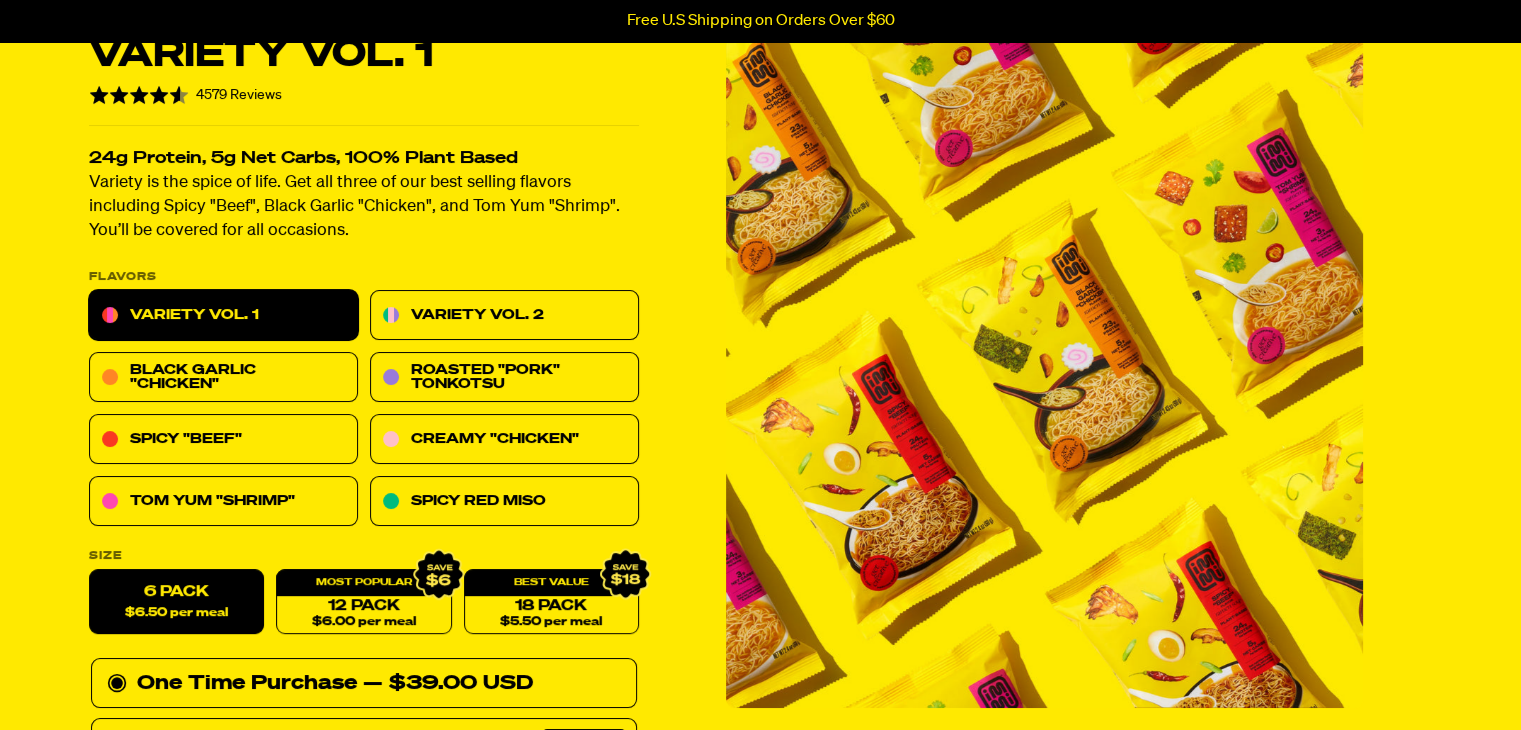 drag, startPoint x: 1069, startPoint y: 537, endPoint x: 730, endPoint y: 532, distance: 339.03687 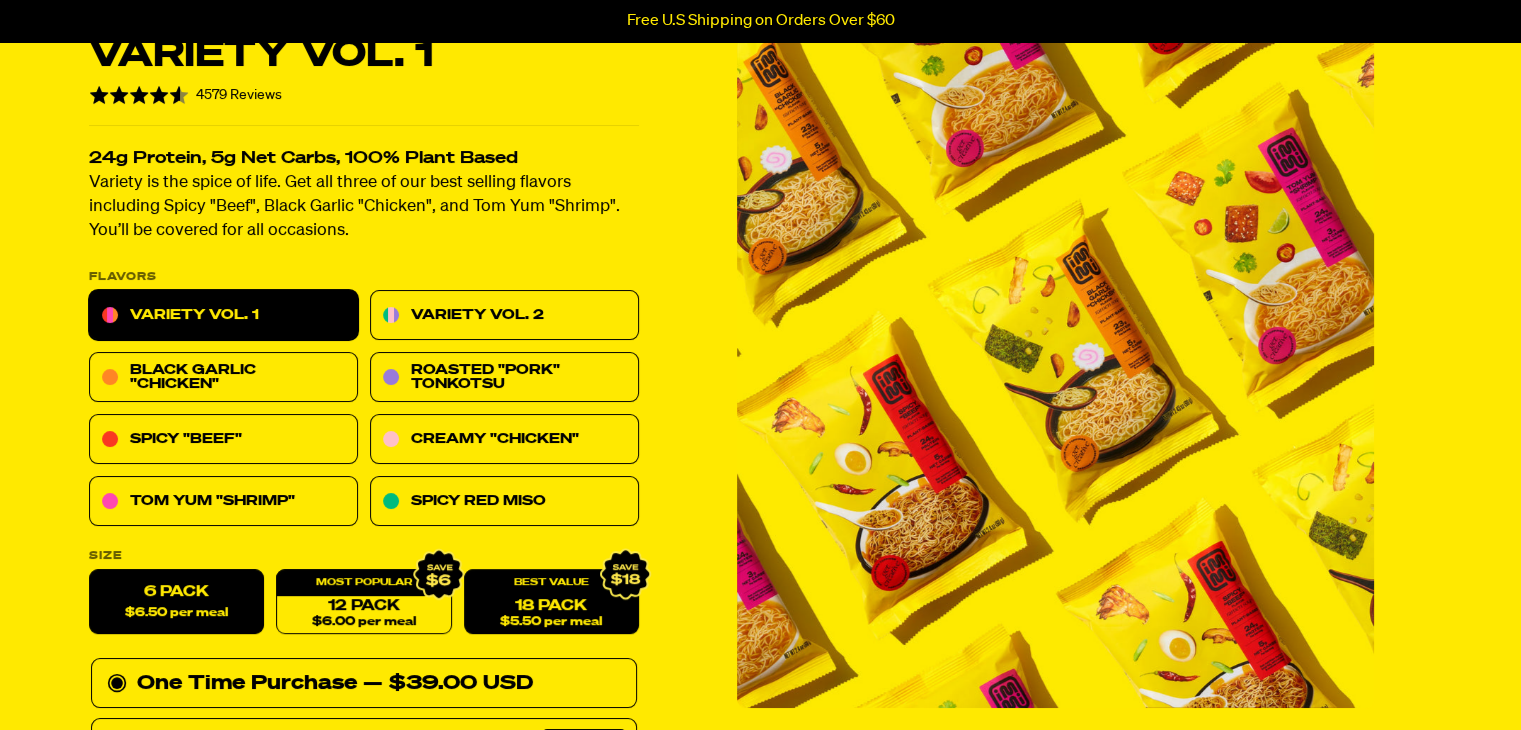 drag, startPoint x: 1254, startPoint y: 571, endPoint x: 507, endPoint y: 616, distance: 748.3542 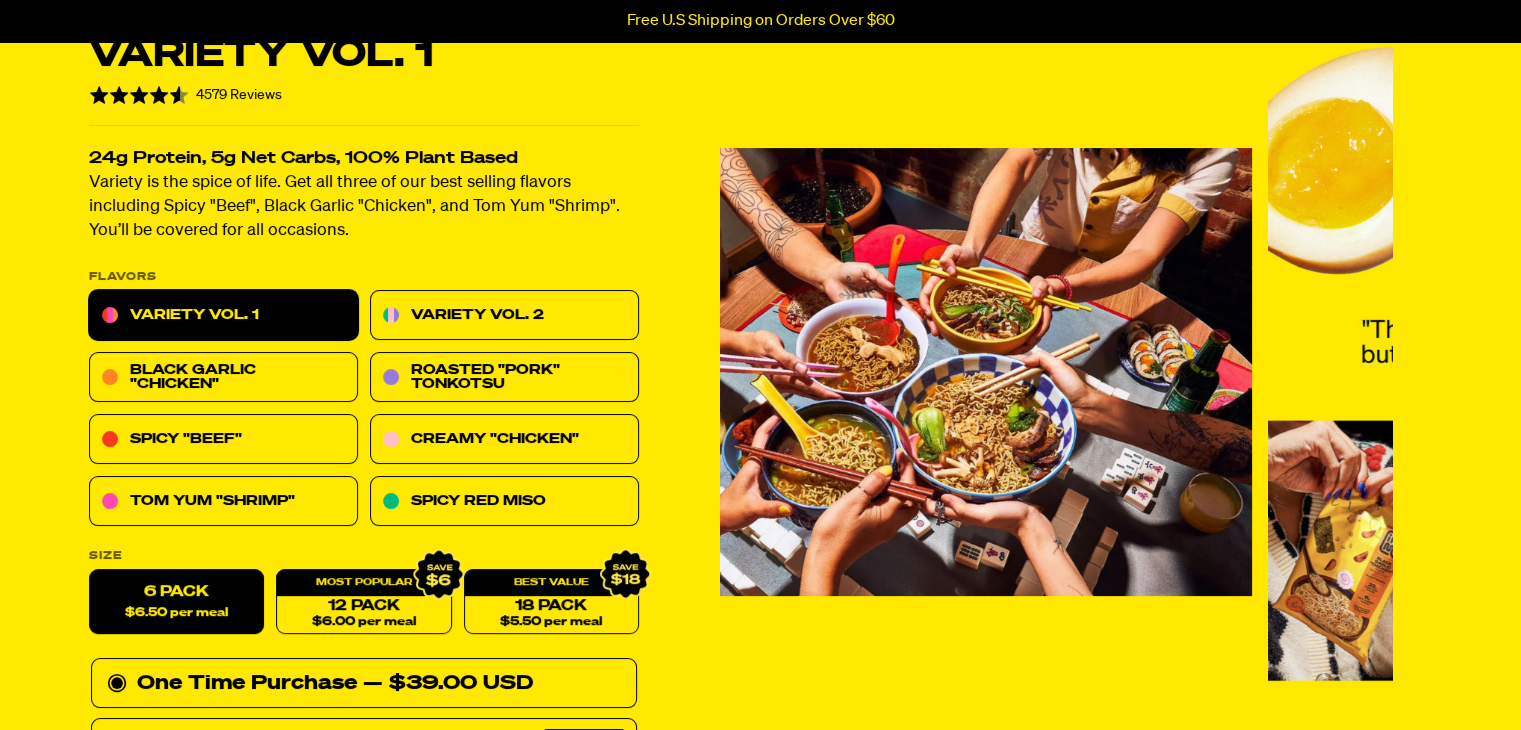 drag, startPoint x: 1208, startPoint y: 495, endPoint x: 758, endPoint y: 535, distance: 451.7743 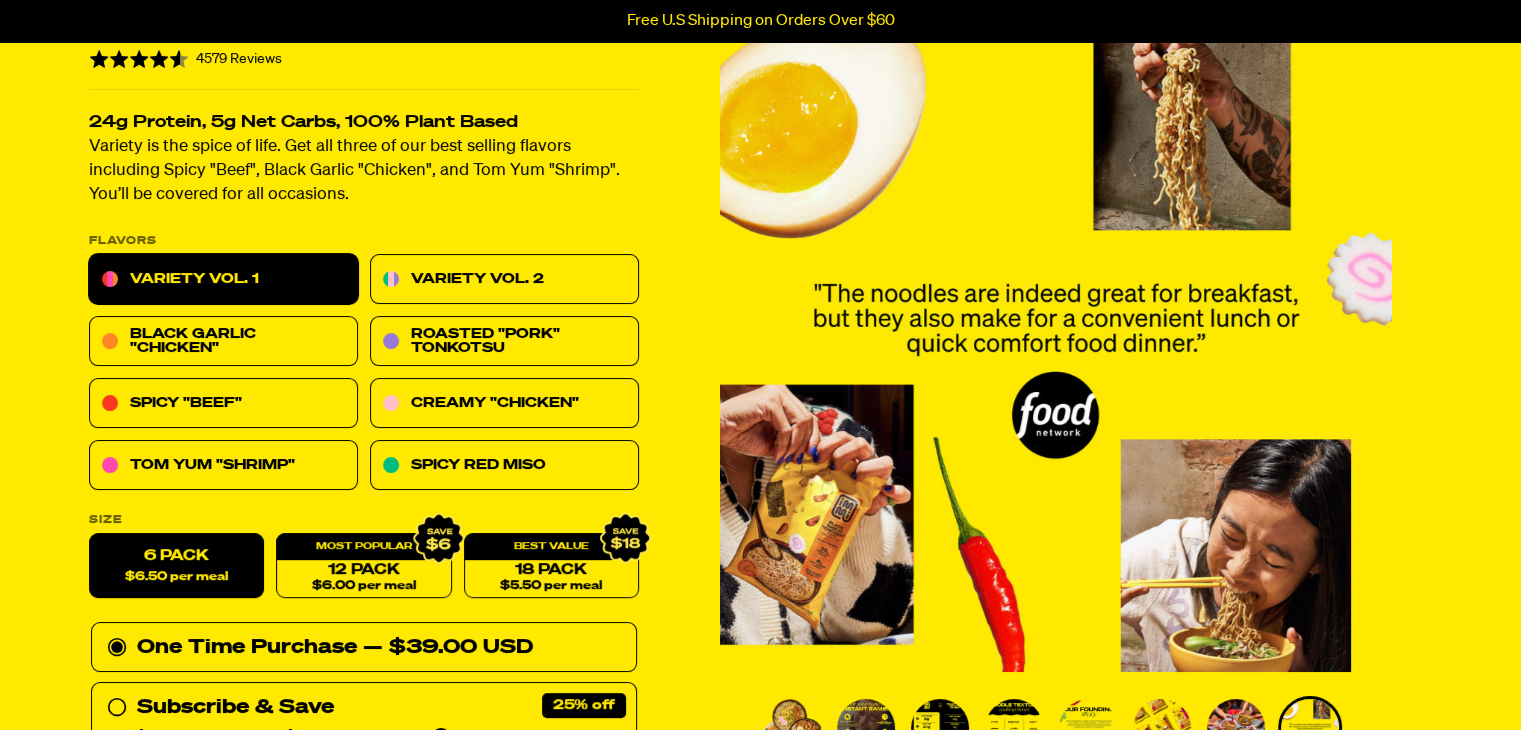 scroll, scrollTop: 300, scrollLeft: 0, axis: vertical 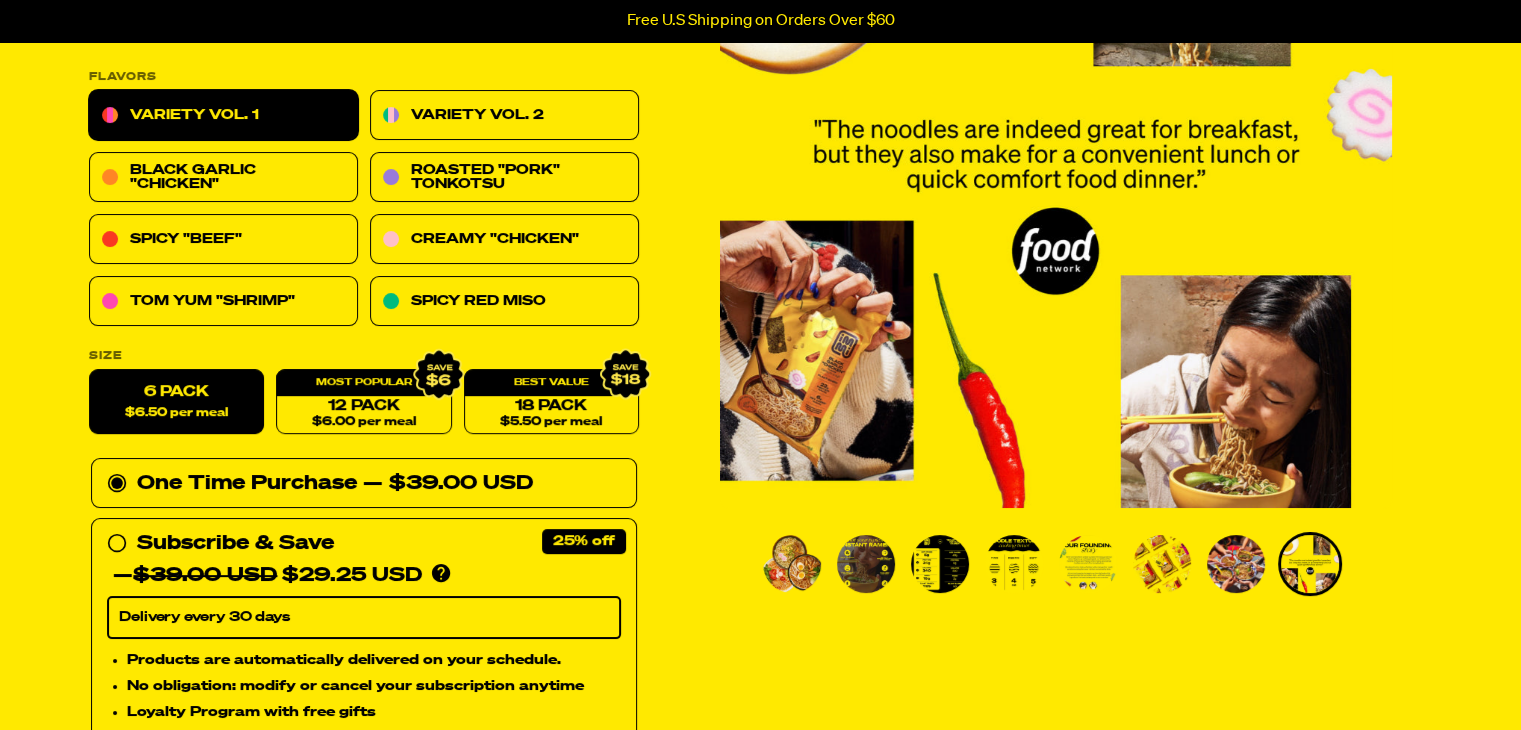 drag, startPoint x: 1041, startPoint y: 445, endPoint x: 774, endPoint y: 445, distance: 267 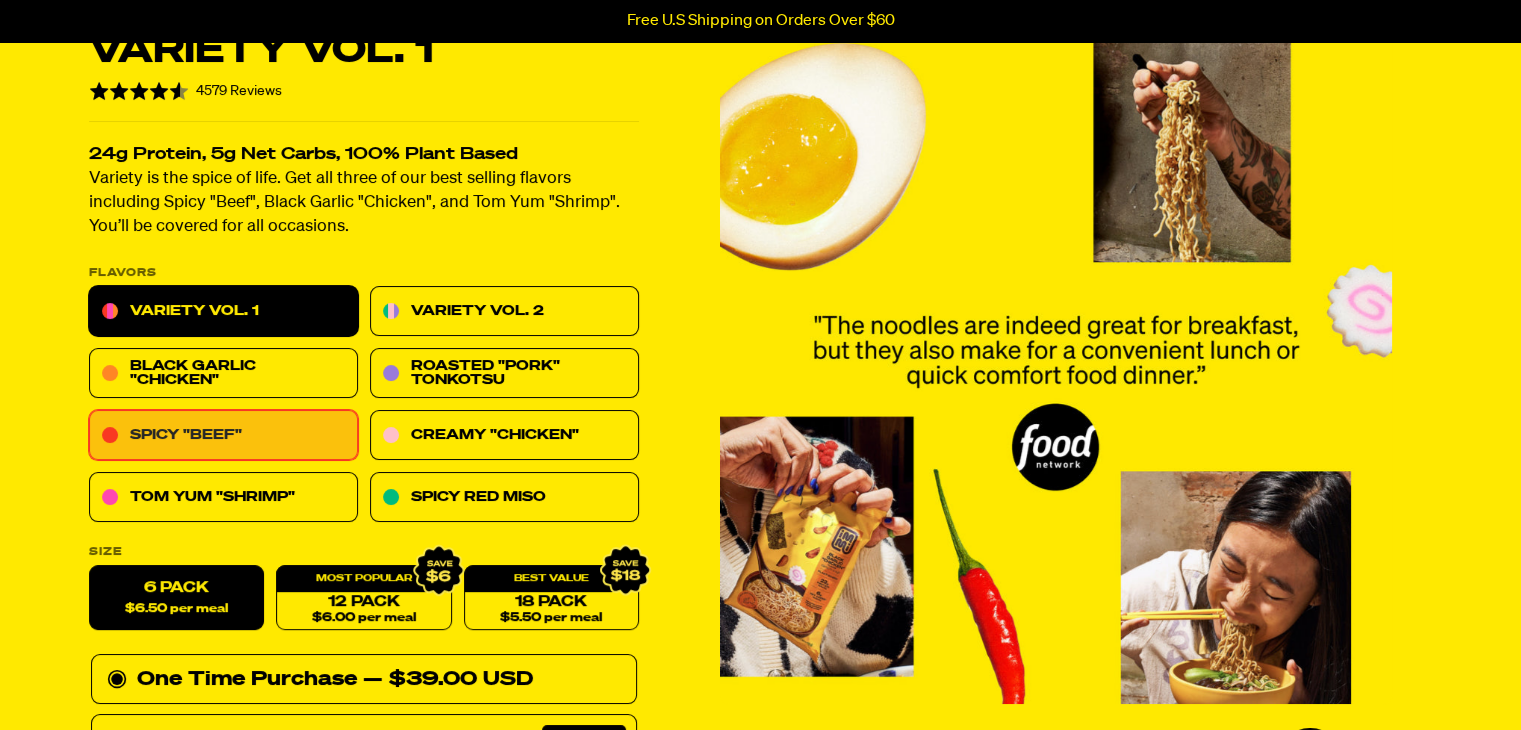 scroll, scrollTop: 100, scrollLeft: 0, axis: vertical 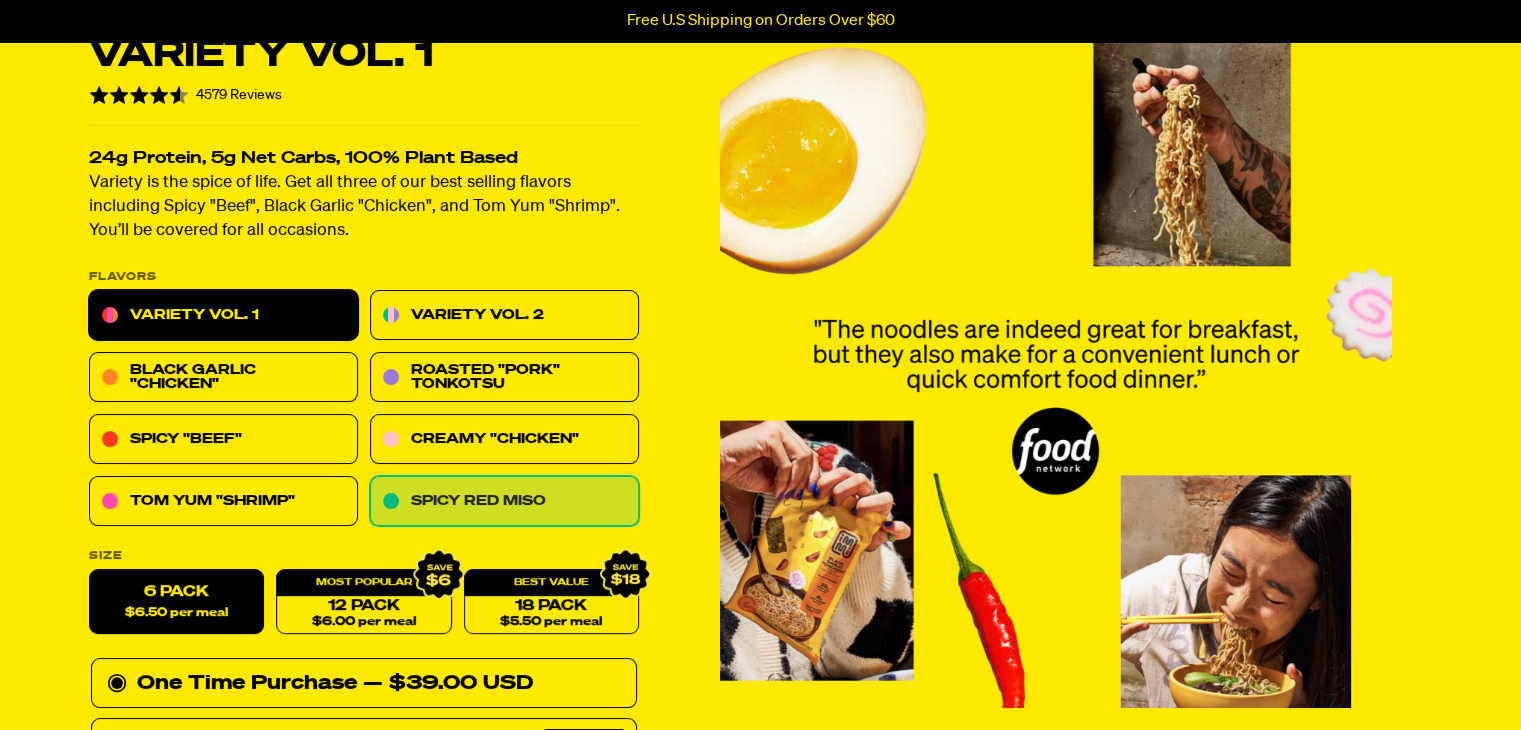 click on "Spicy Red Miso" at bounding box center [504, 502] 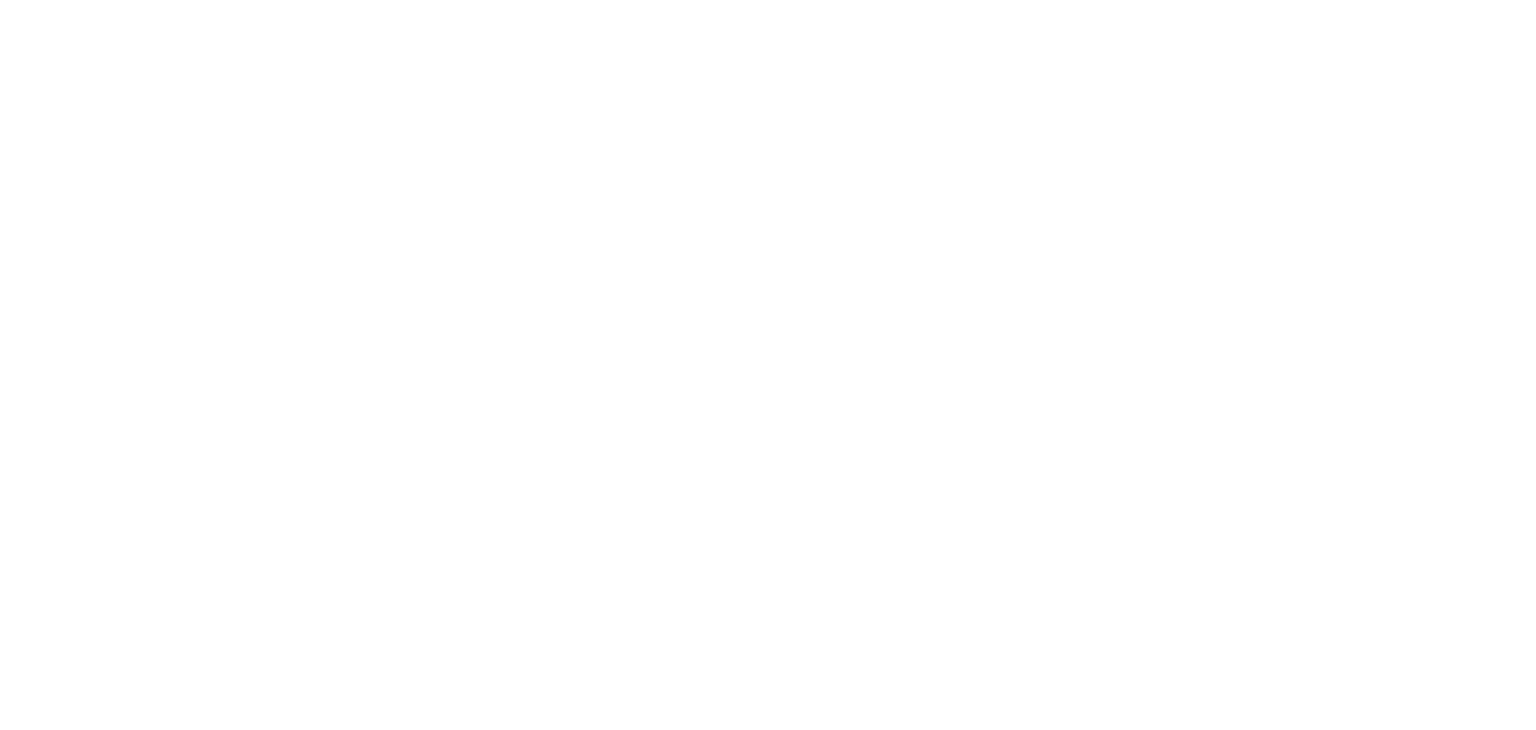 scroll, scrollTop: 0, scrollLeft: 0, axis: both 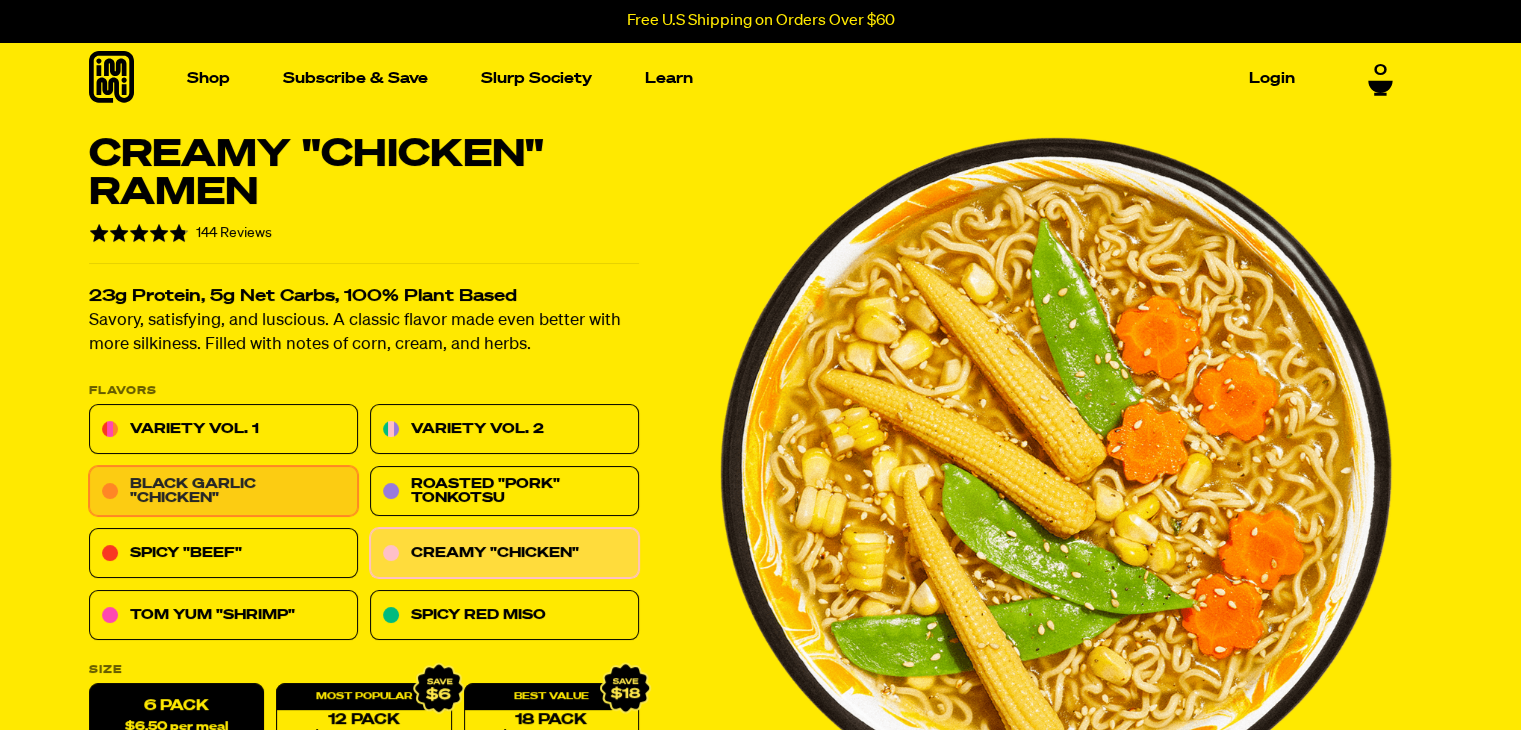 click on "Black Garlic "Chicken"" at bounding box center (223, 492) 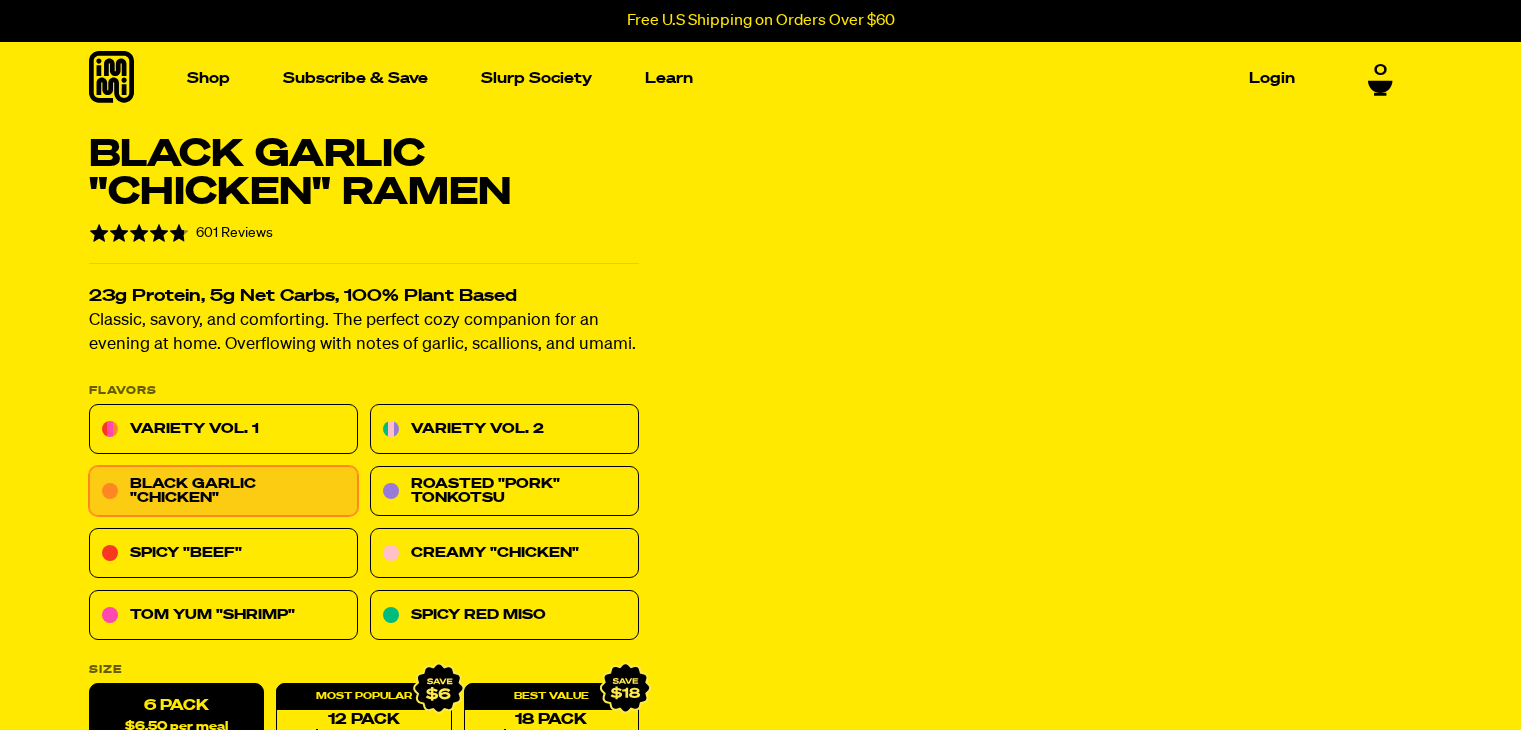 scroll, scrollTop: 0, scrollLeft: 0, axis: both 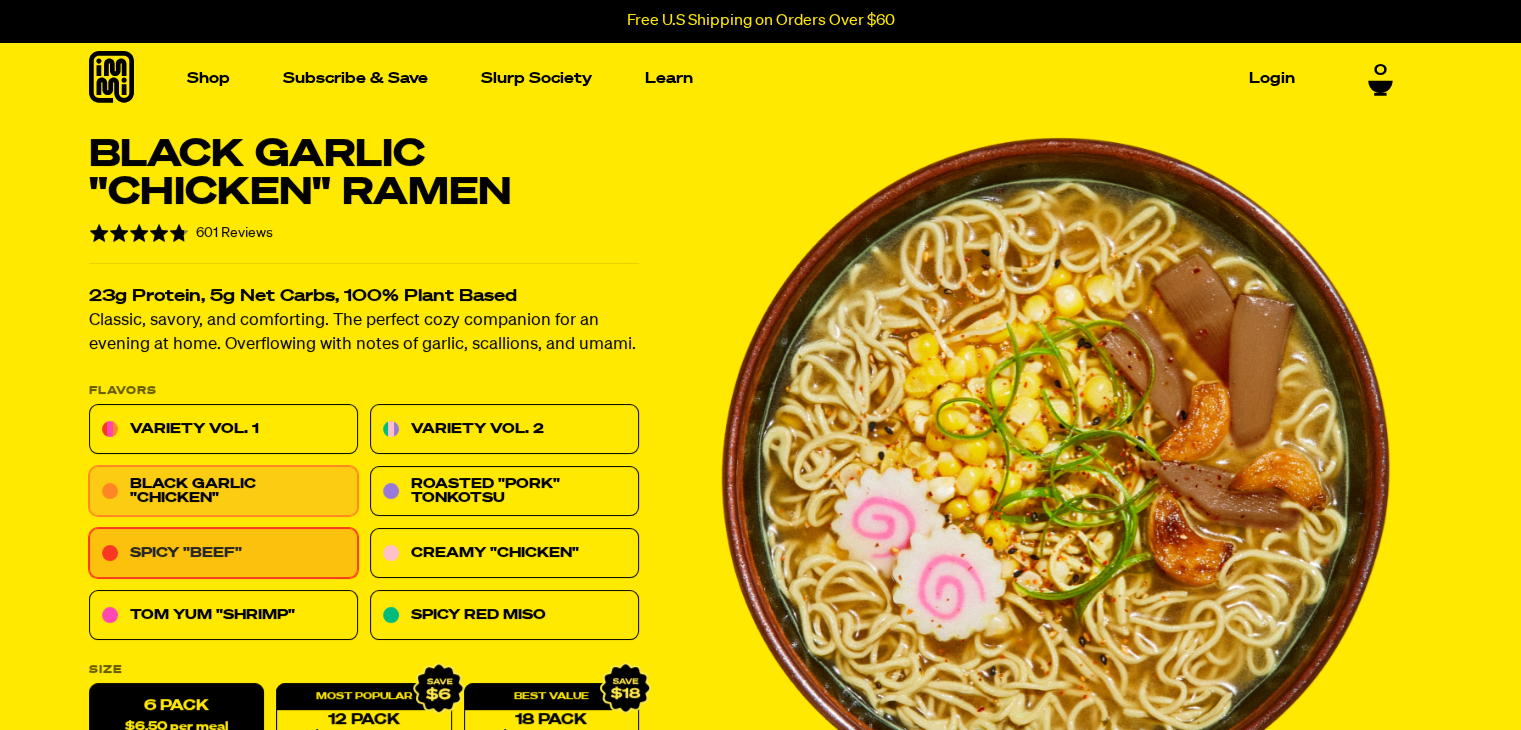 click on "Spicy "Beef"" at bounding box center (223, 554) 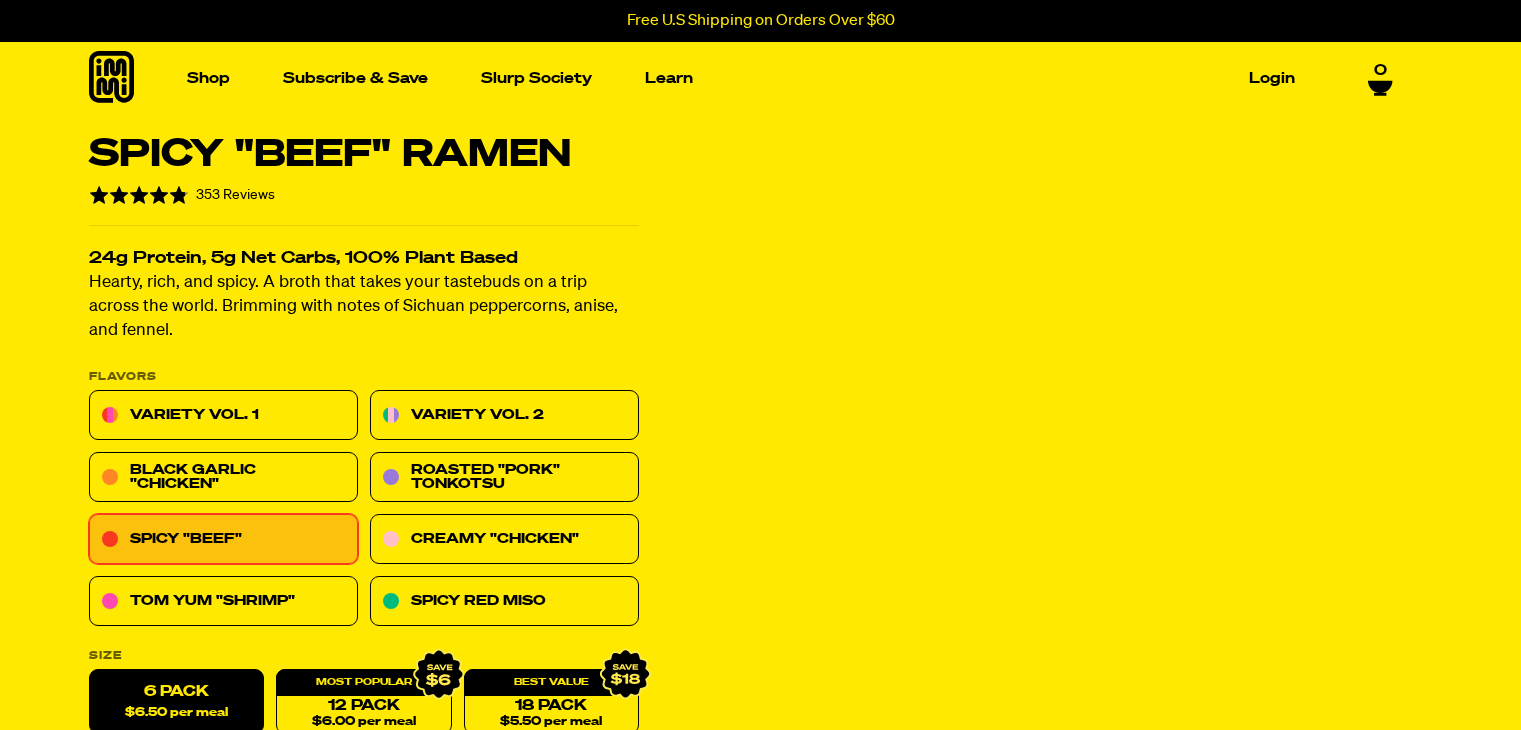 scroll, scrollTop: 0, scrollLeft: 0, axis: both 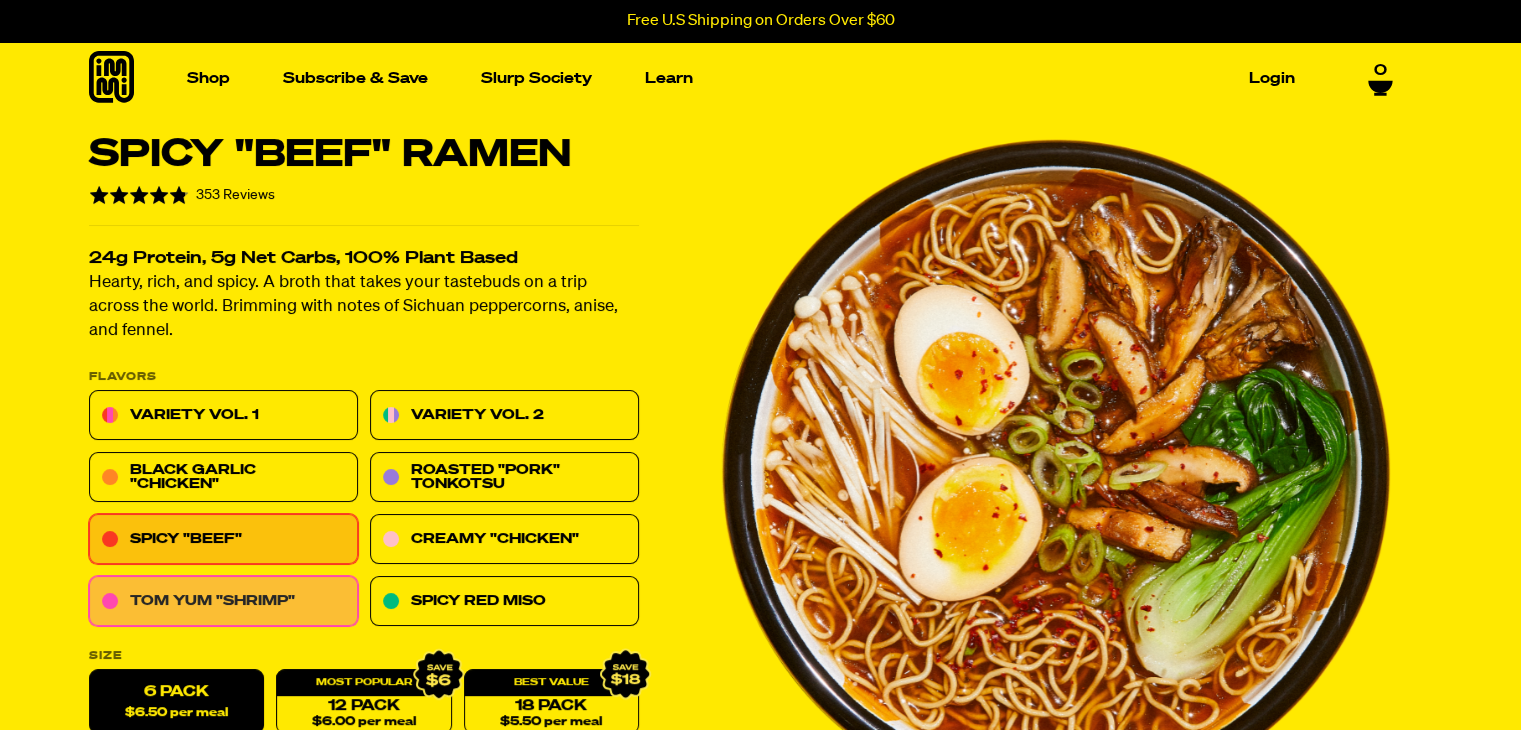 click on "Tom Yum "Shrimp"" at bounding box center (223, 602) 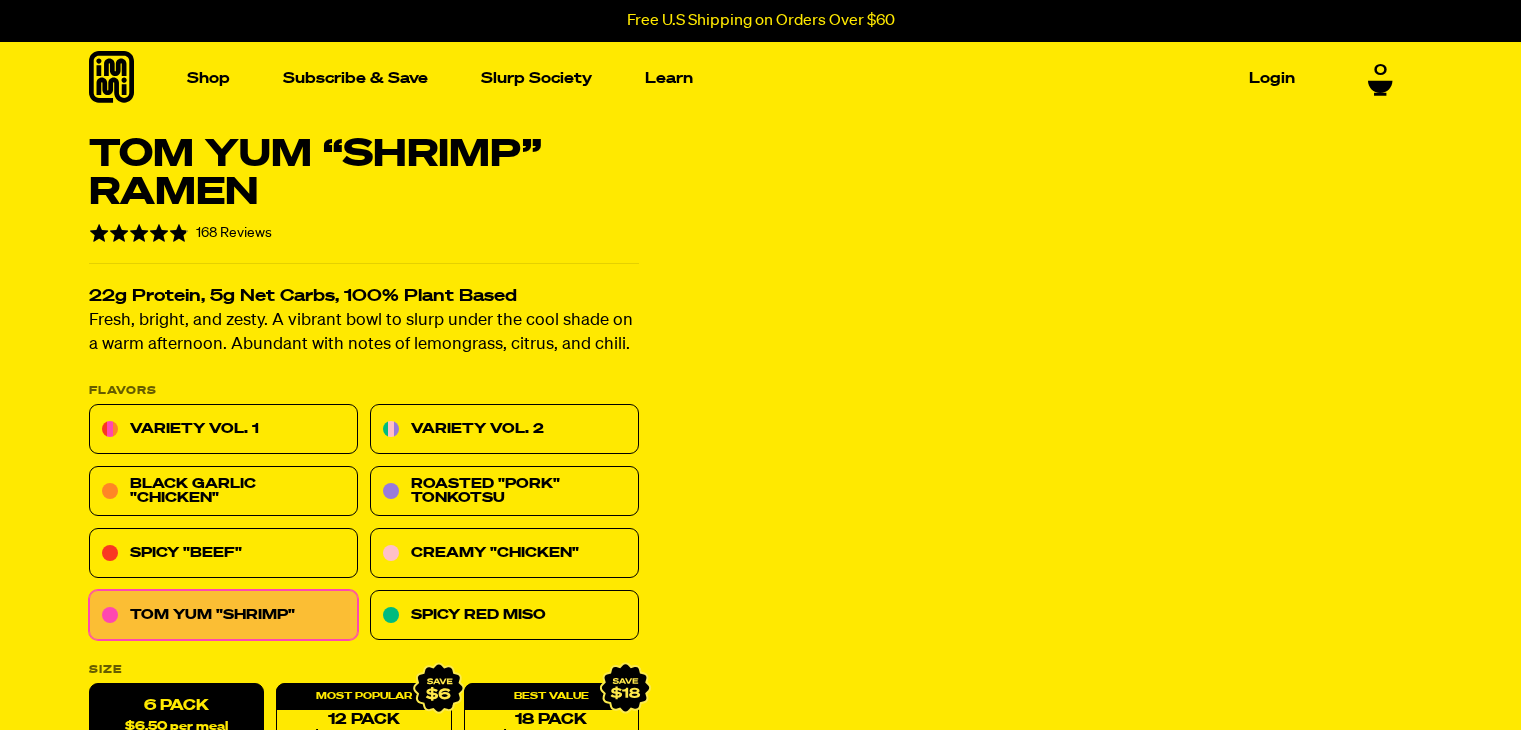 scroll, scrollTop: 0, scrollLeft: 0, axis: both 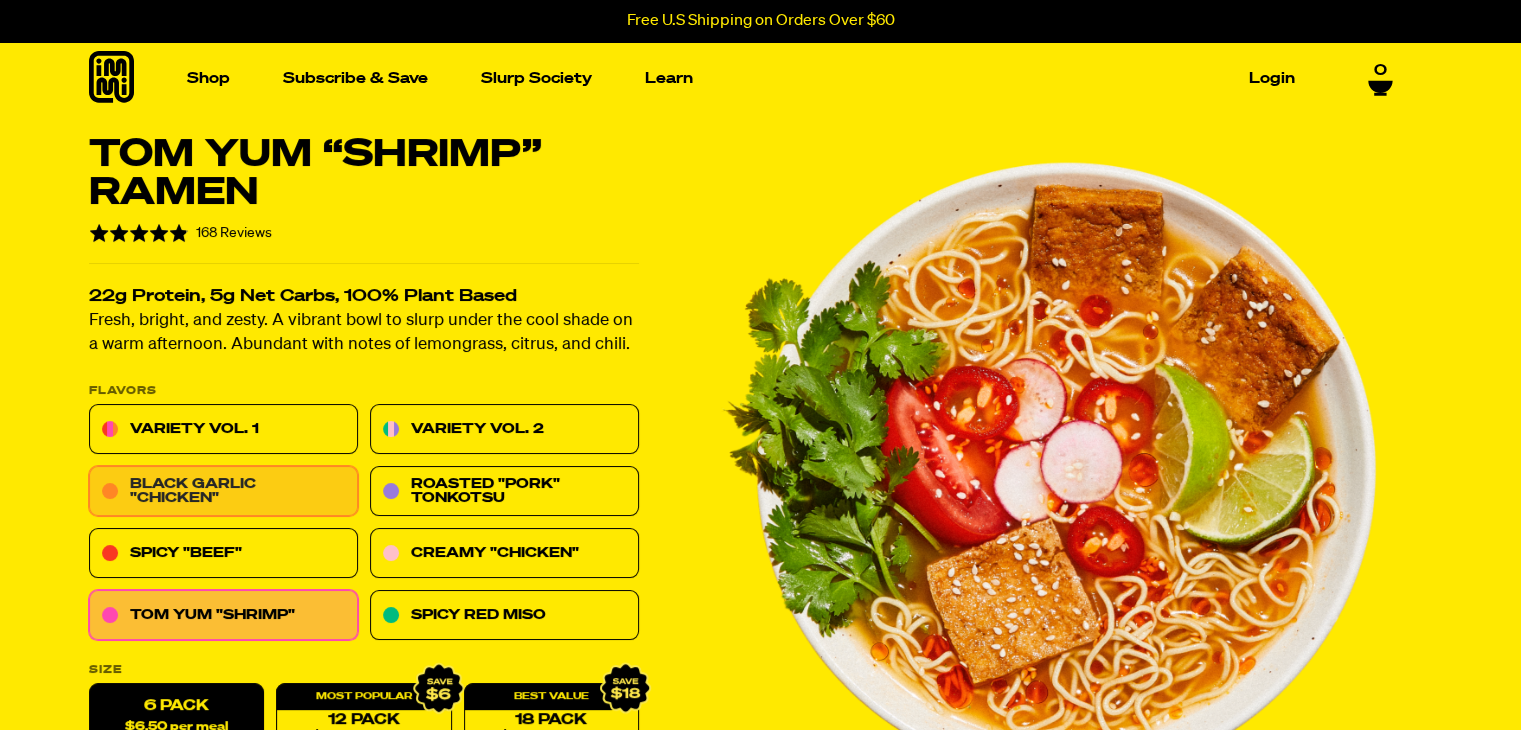 click on "Black Garlic "Chicken"" at bounding box center [223, 492] 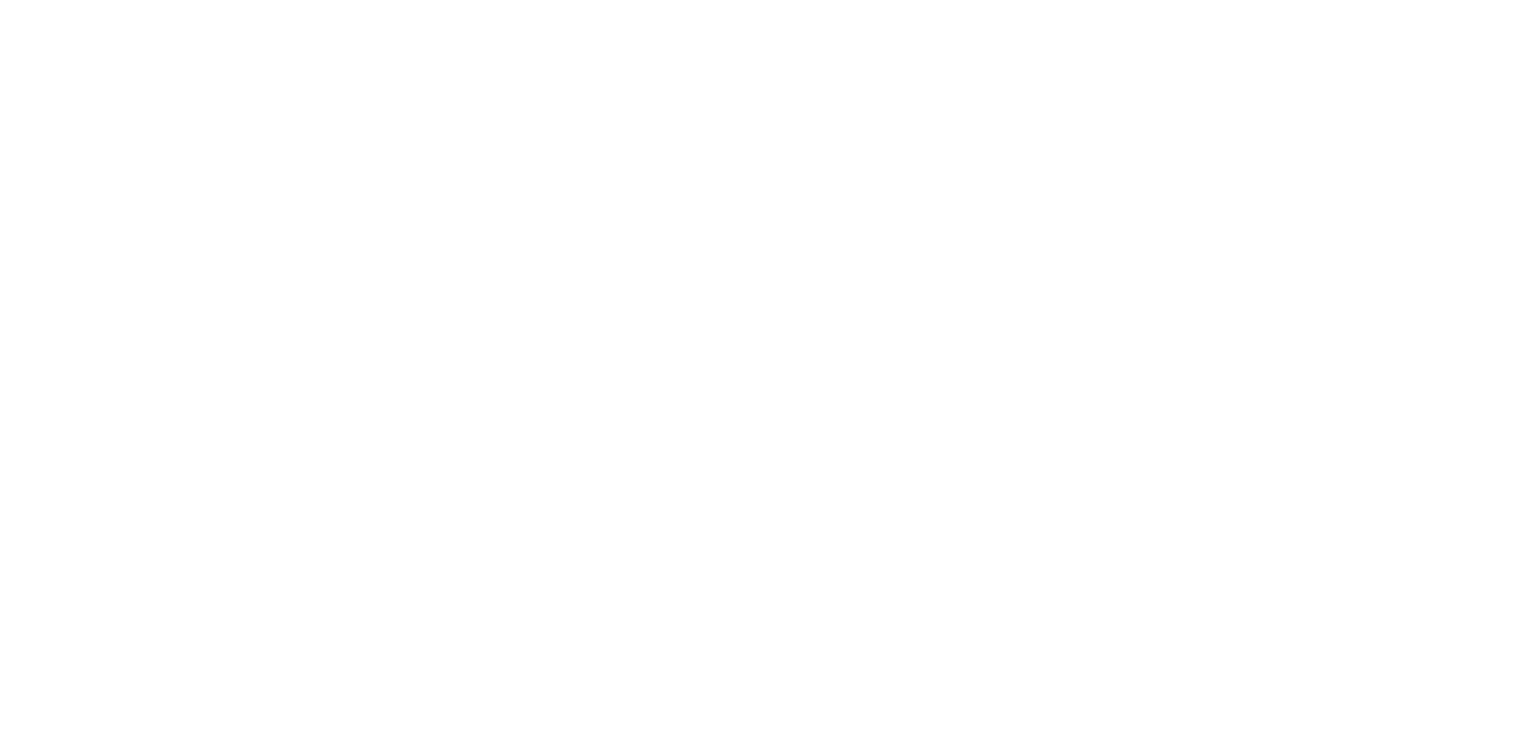 scroll, scrollTop: 0, scrollLeft: 0, axis: both 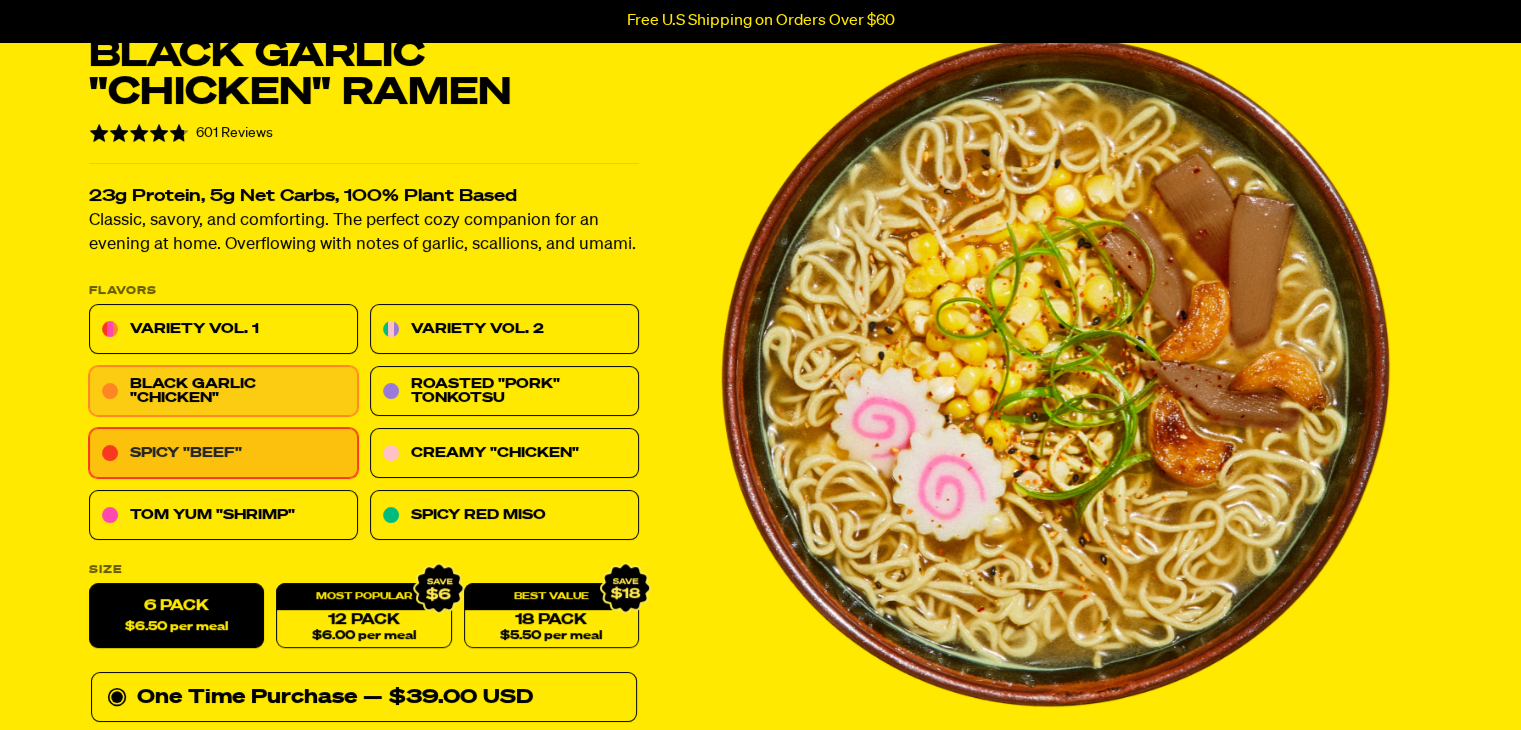 click on "Spicy "Beef"" at bounding box center [223, 454] 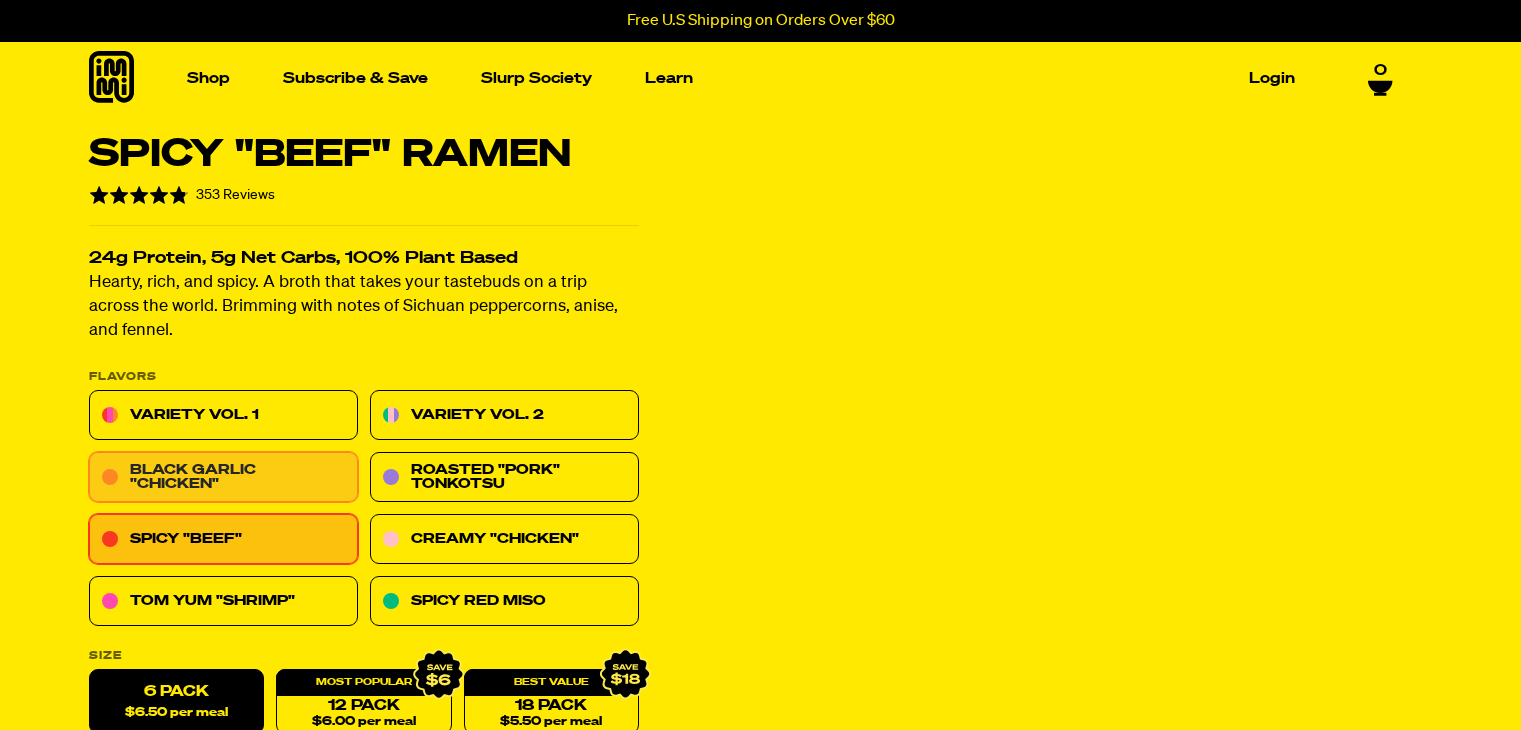 scroll, scrollTop: 0, scrollLeft: 0, axis: both 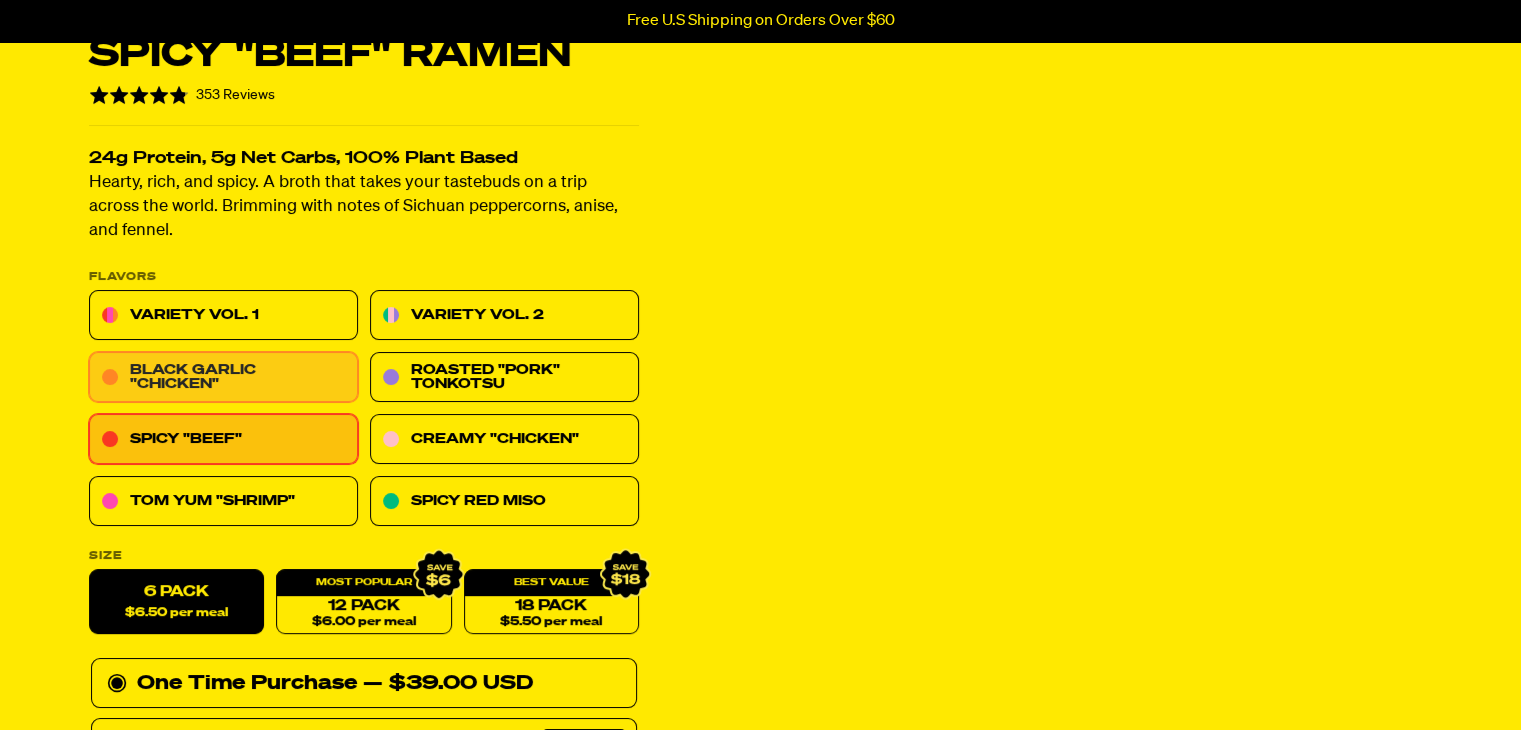 click on "Black Garlic "Chicken"" at bounding box center (223, 378) 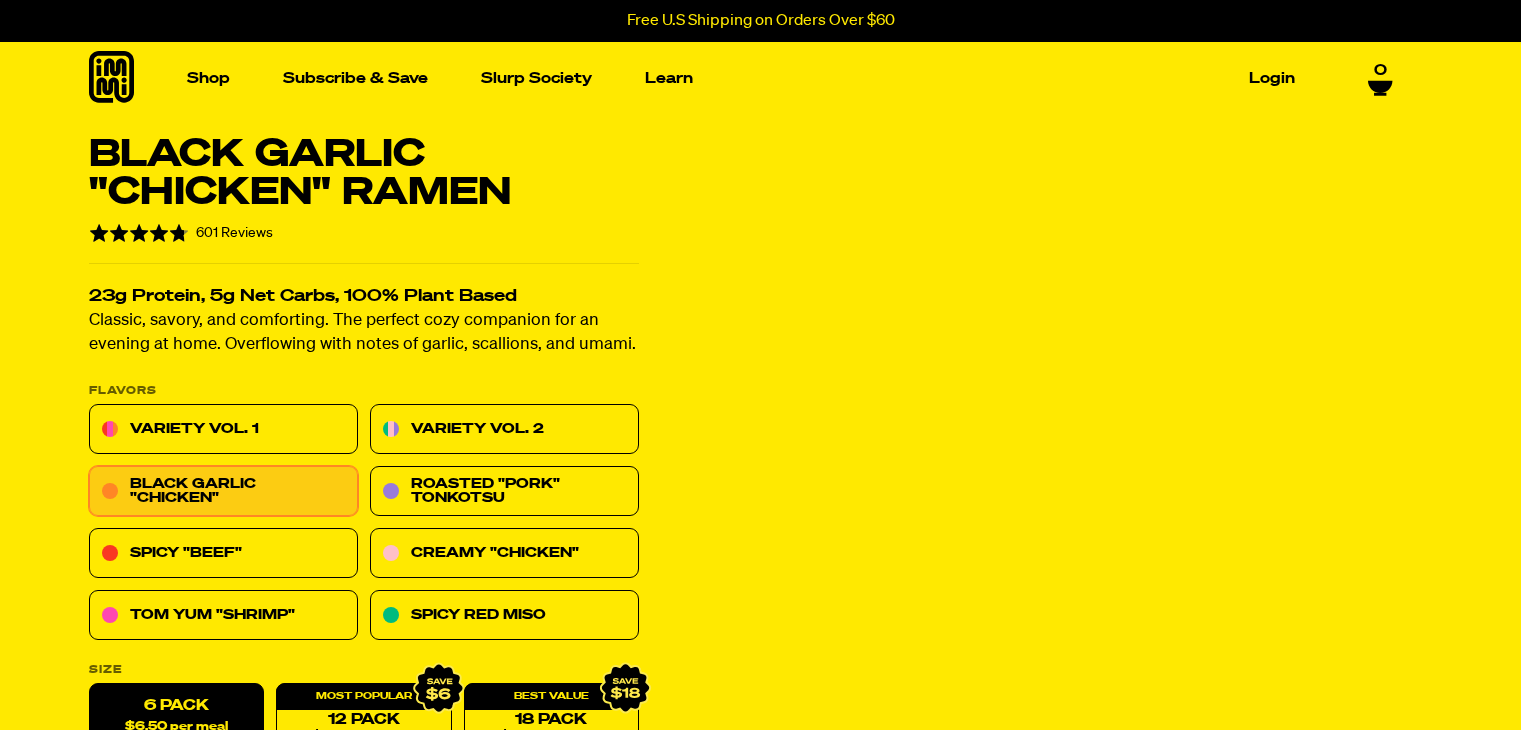 scroll, scrollTop: 0, scrollLeft: 0, axis: both 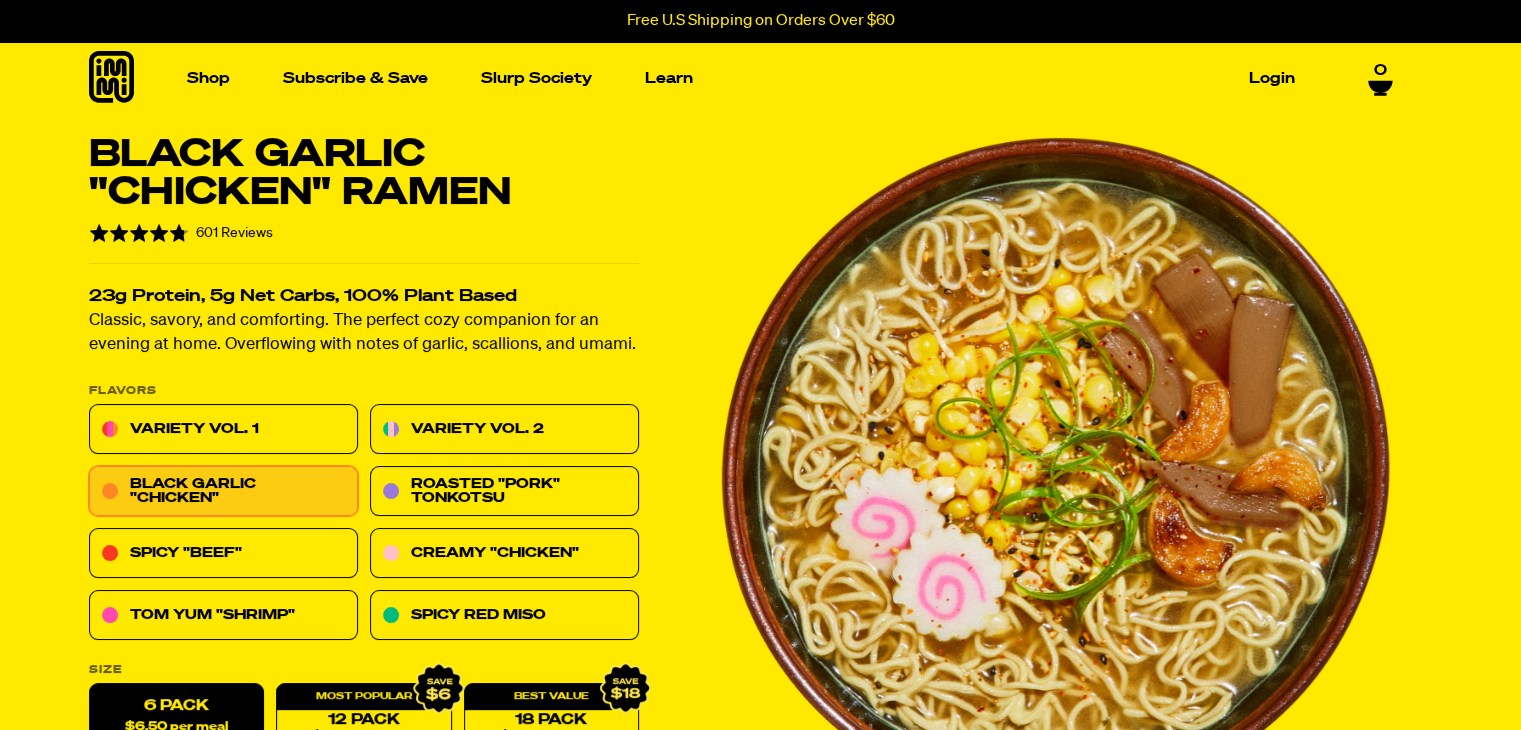 click on "Flavors
Variety Vol. 1
Variety Vol. 2
Black Garlic "Chicken"
Roasted "Pork" Tonkotsu
Spicy "Beef"
Creamy "Chicken"
Tom Yum "Shrimp"
Spicy Red Miso" at bounding box center [364, 513] 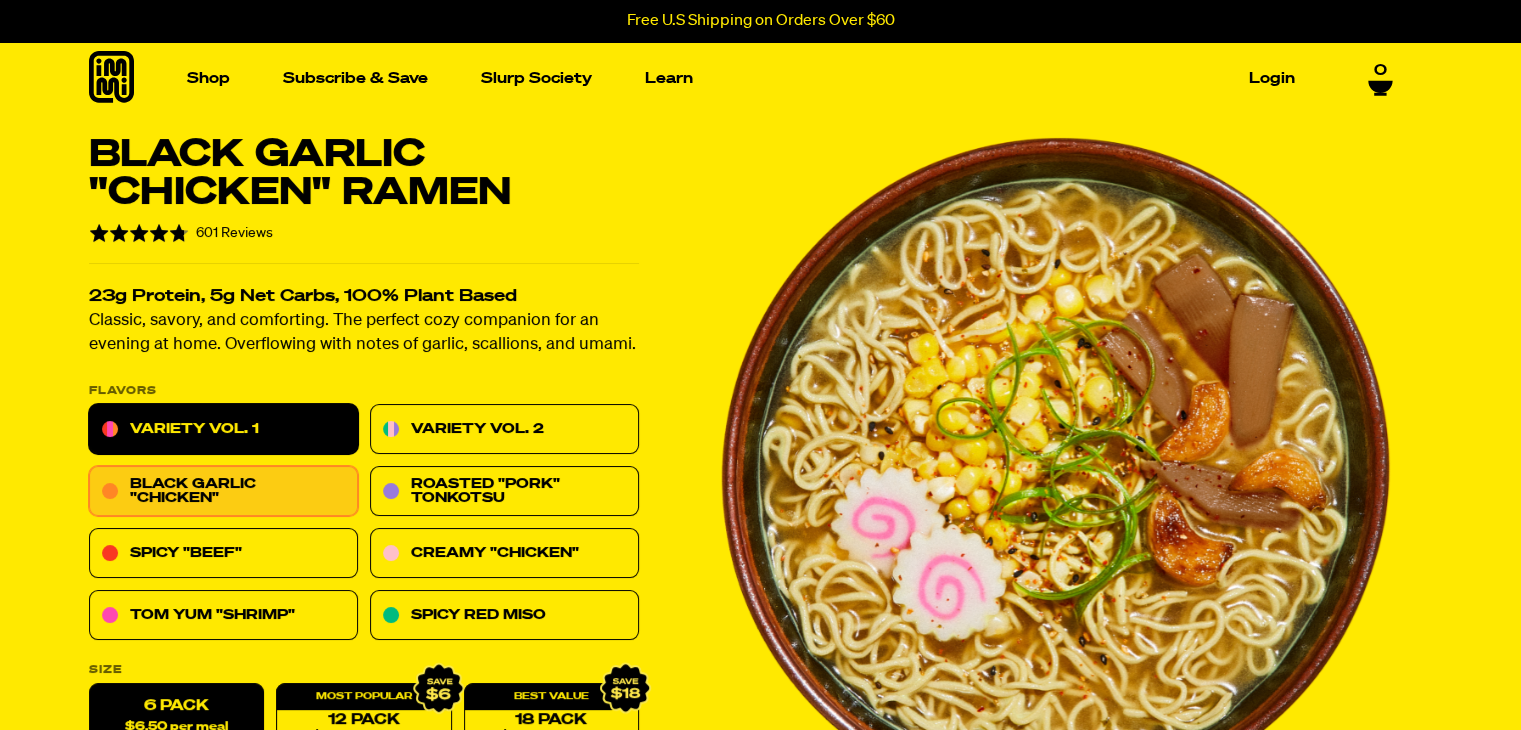 click on "Variety Vol. 1" at bounding box center [223, 430] 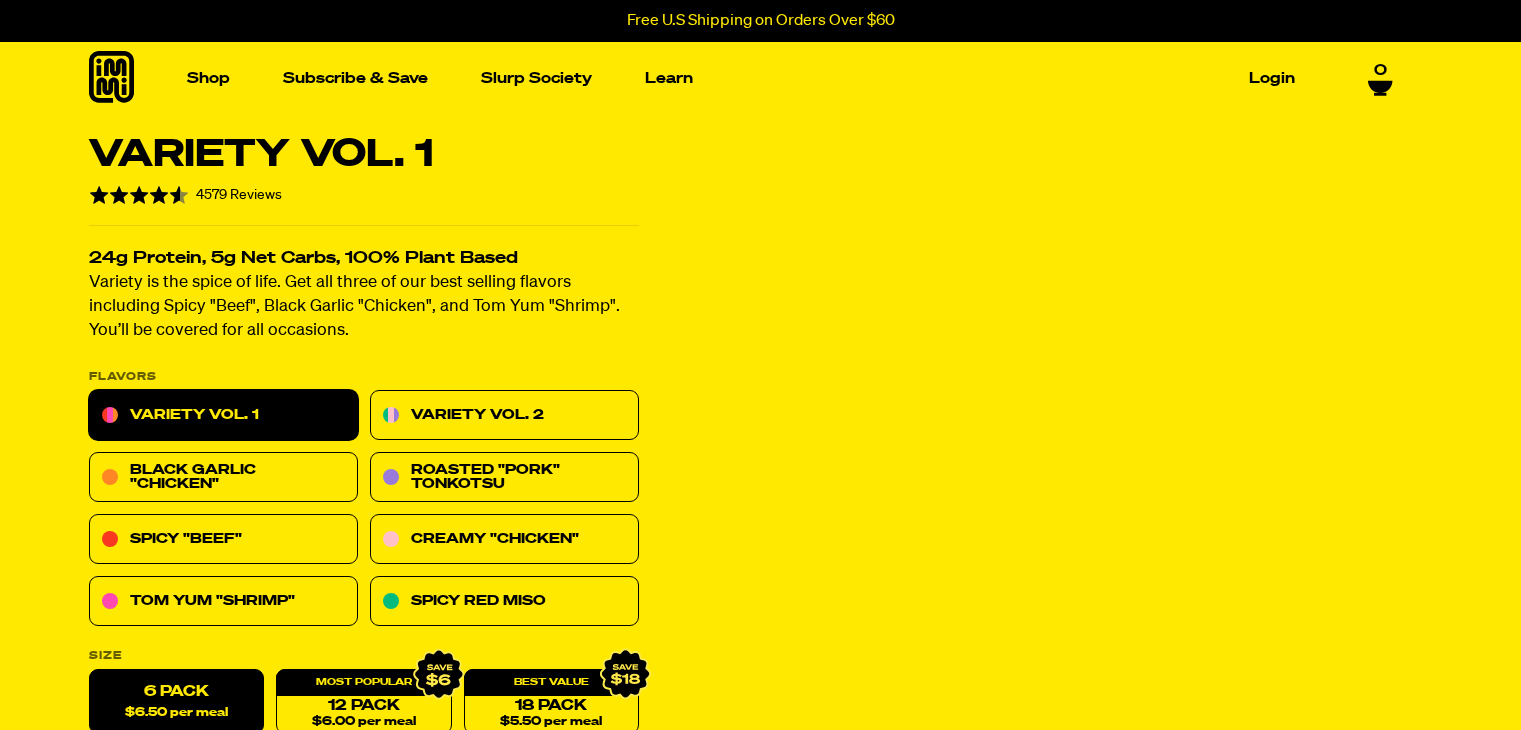 scroll, scrollTop: 0, scrollLeft: 0, axis: both 